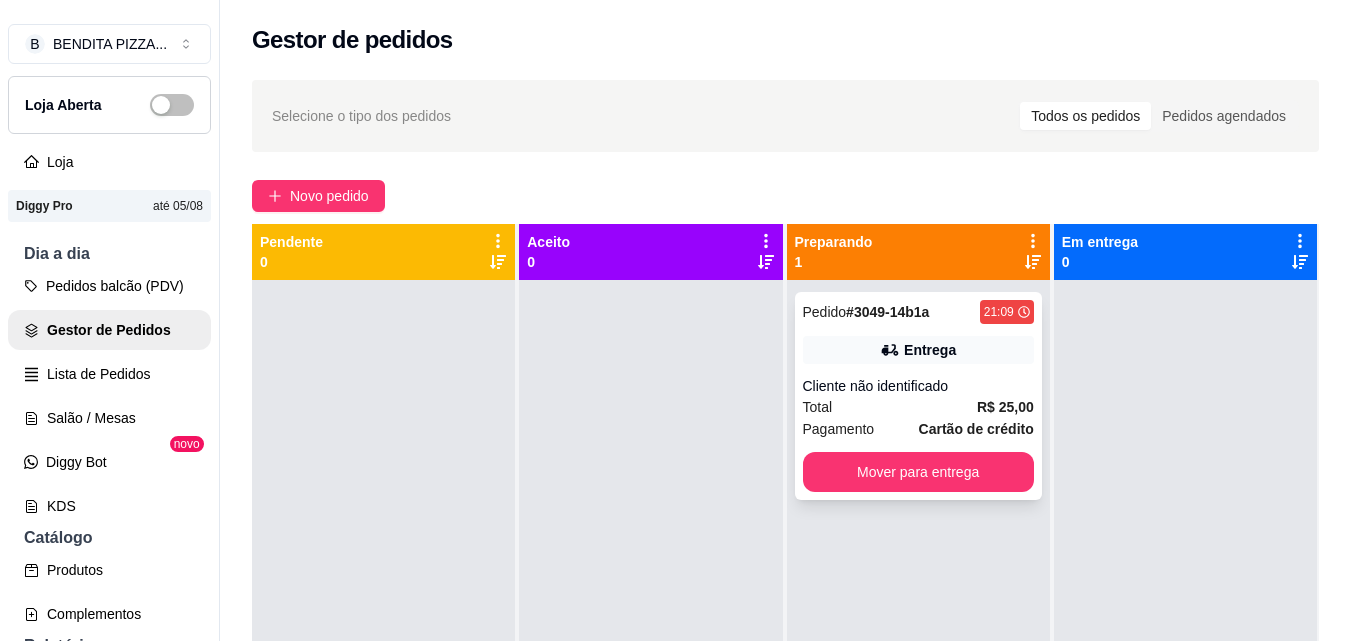 scroll, scrollTop: 0, scrollLeft: 0, axis: both 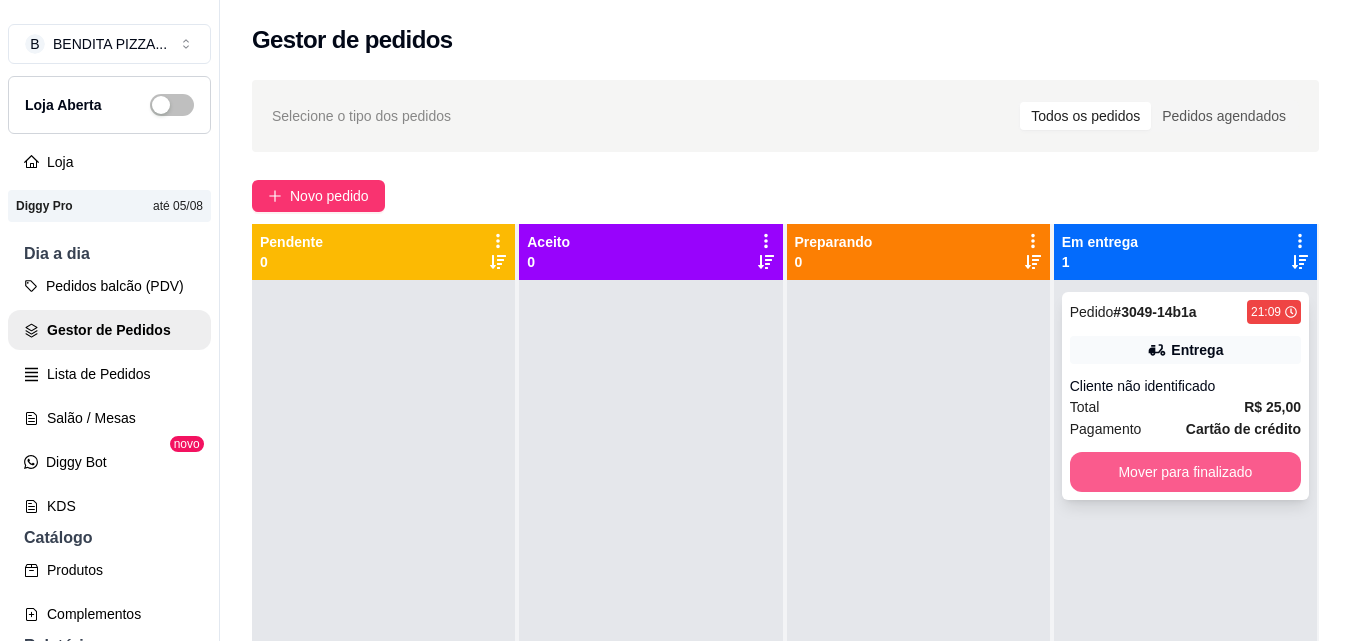 click on "Mover para finalizado" at bounding box center [1185, 472] 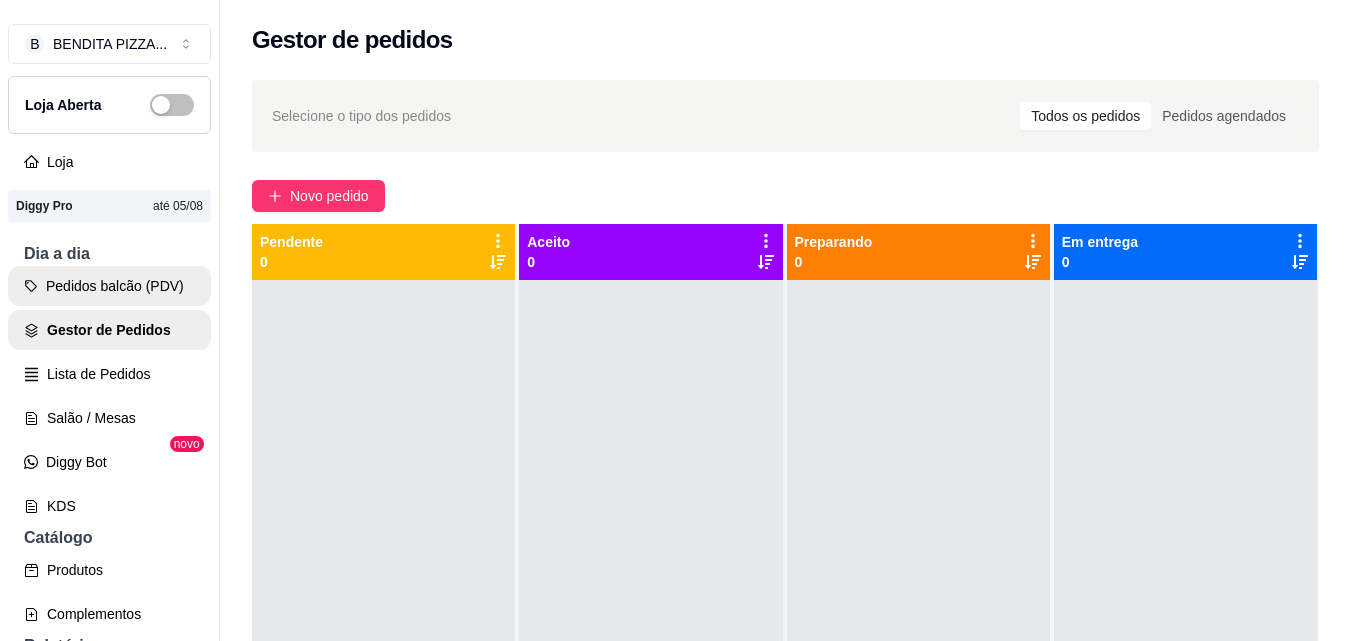 click on "Pedidos balcão (PDV)" at bounding box center (109, 286) 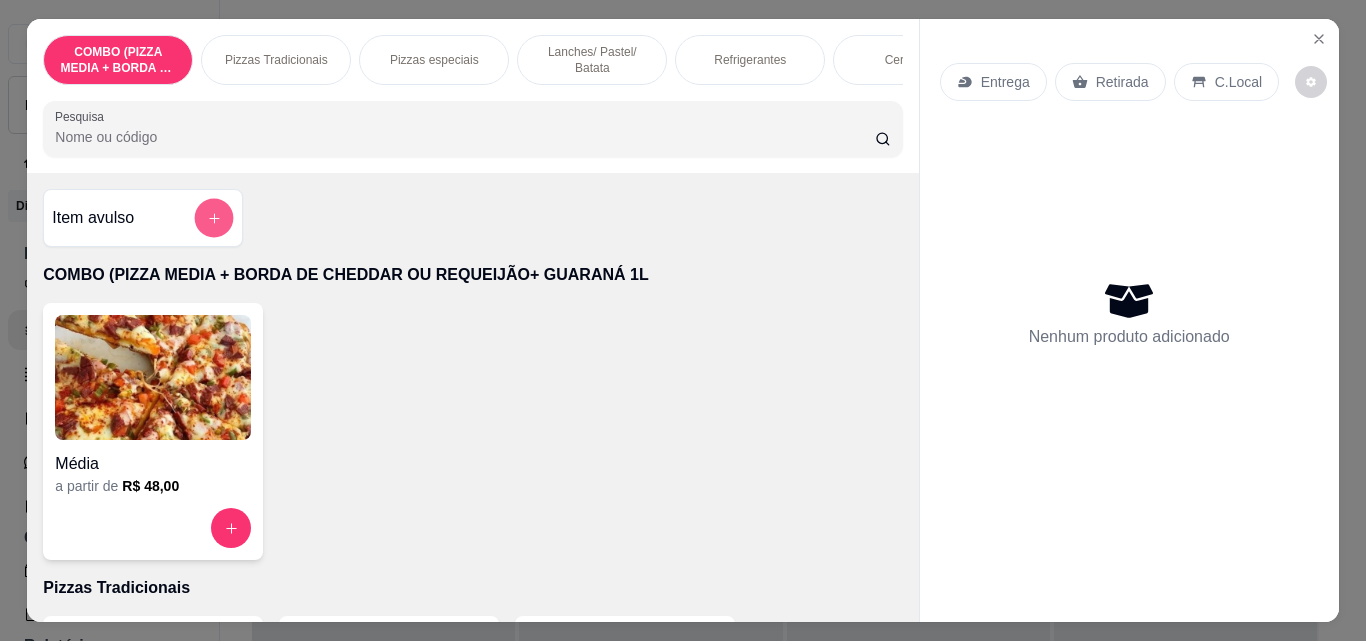 click at bounding box center [214, 218] 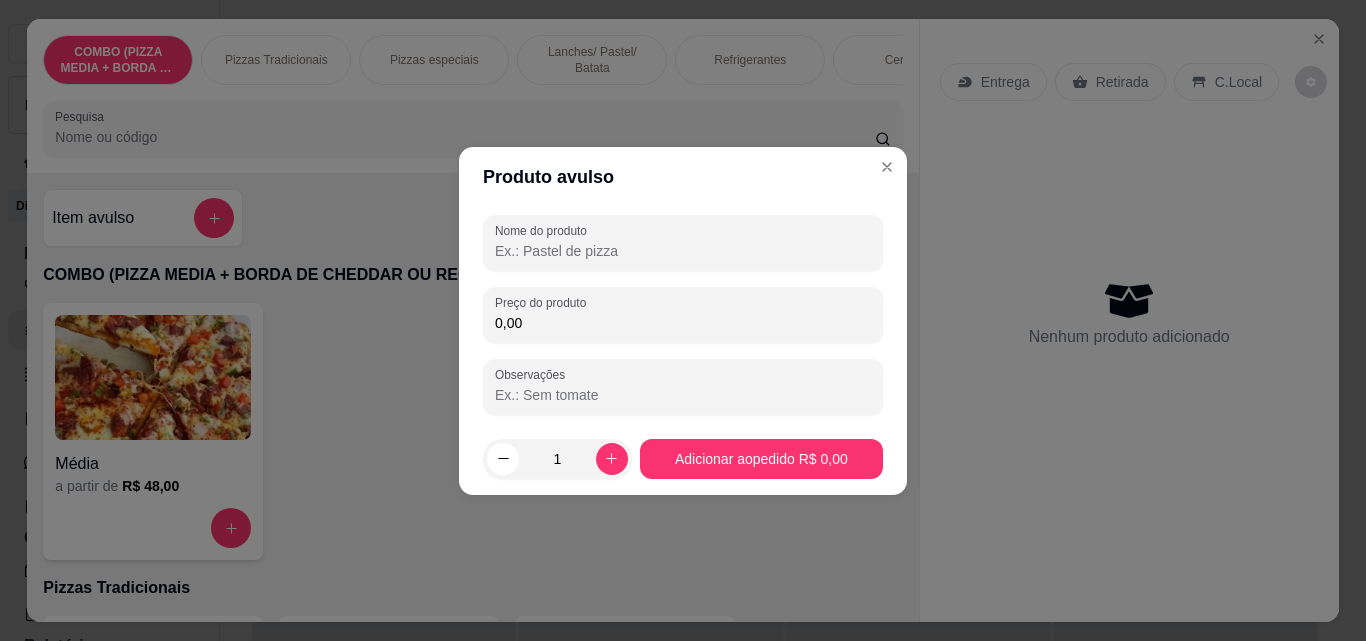 click on "Nome do produto" at bounding box center (683, 251) 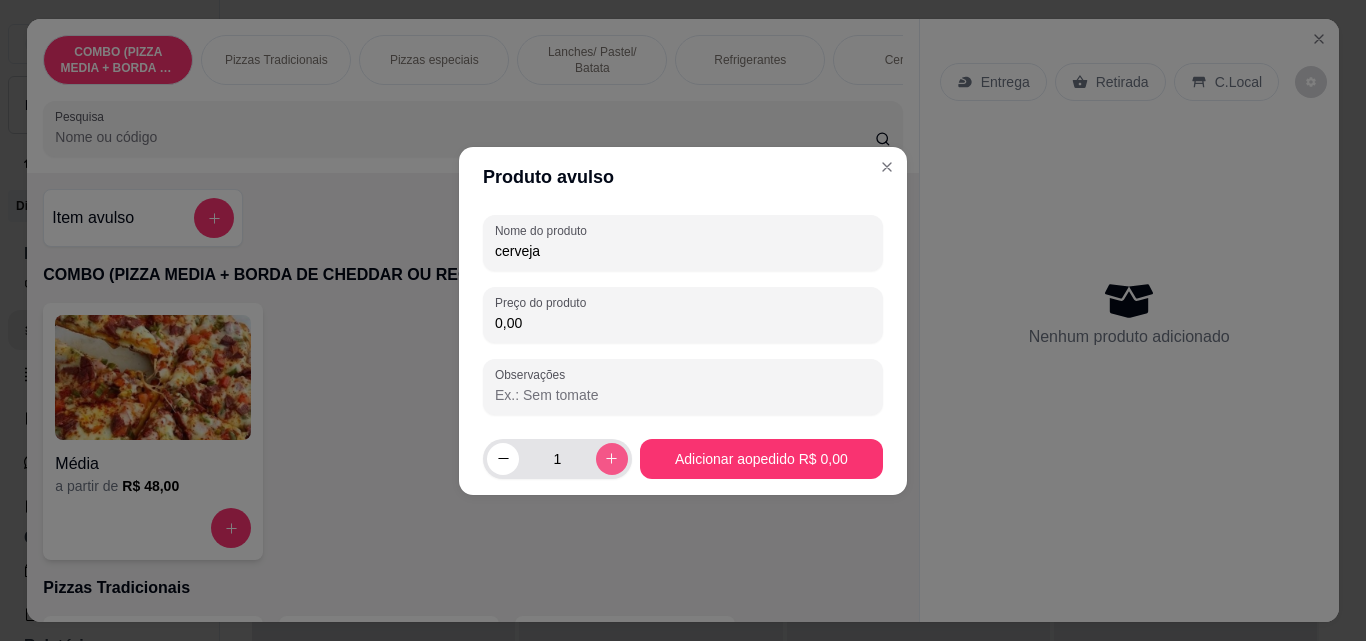 type on "cerveja" 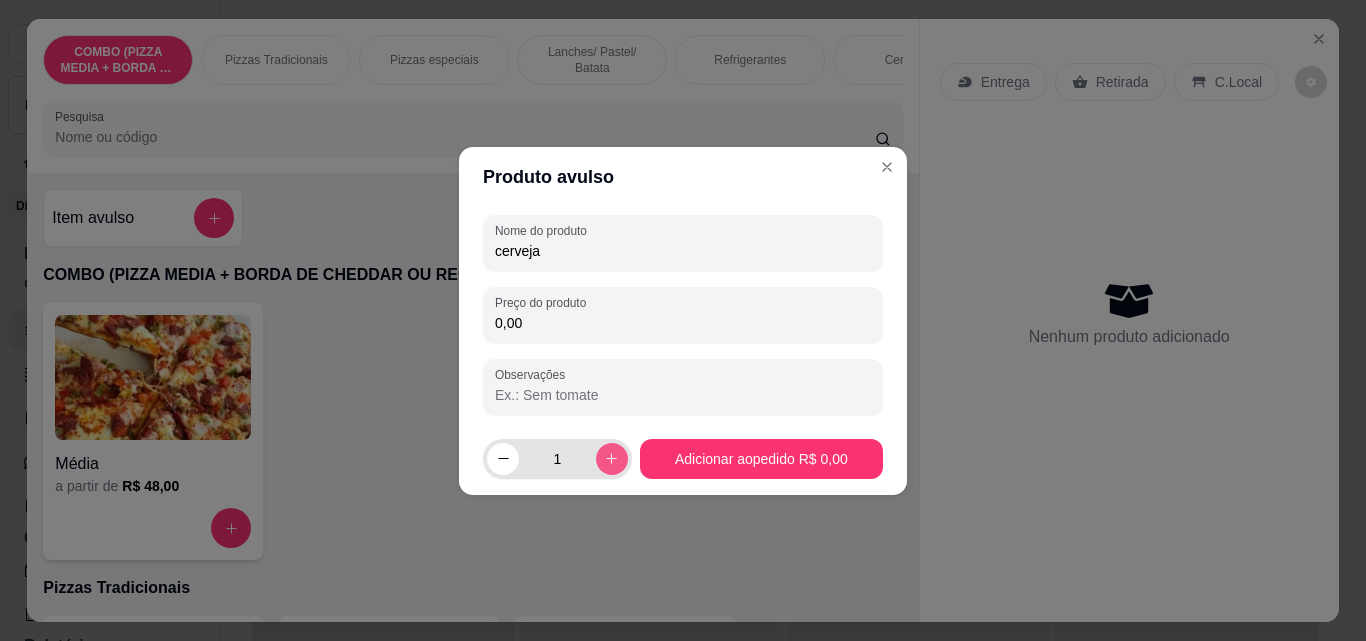 click 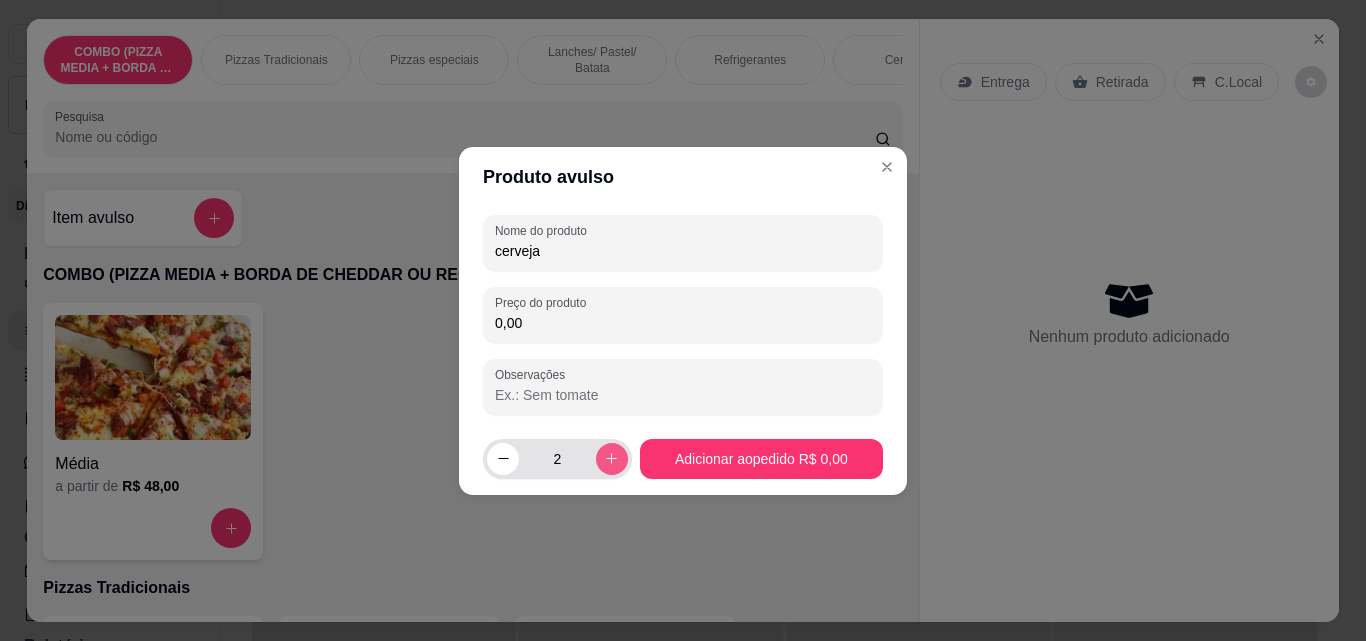 click 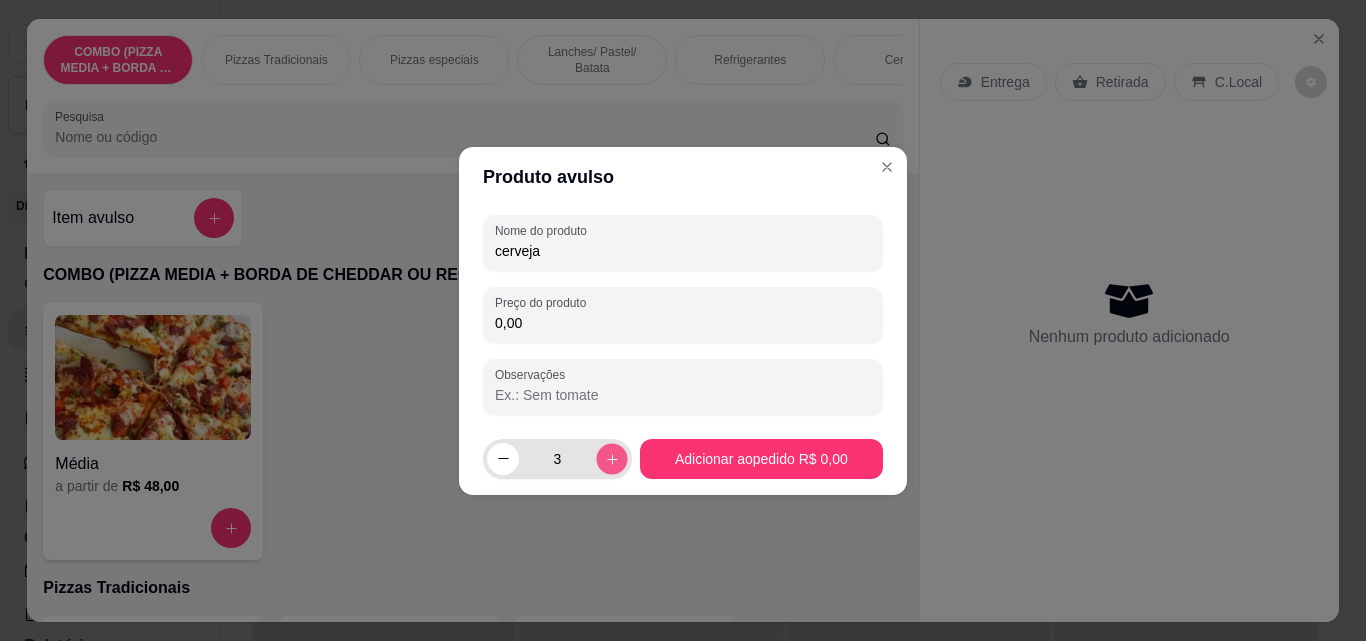 click 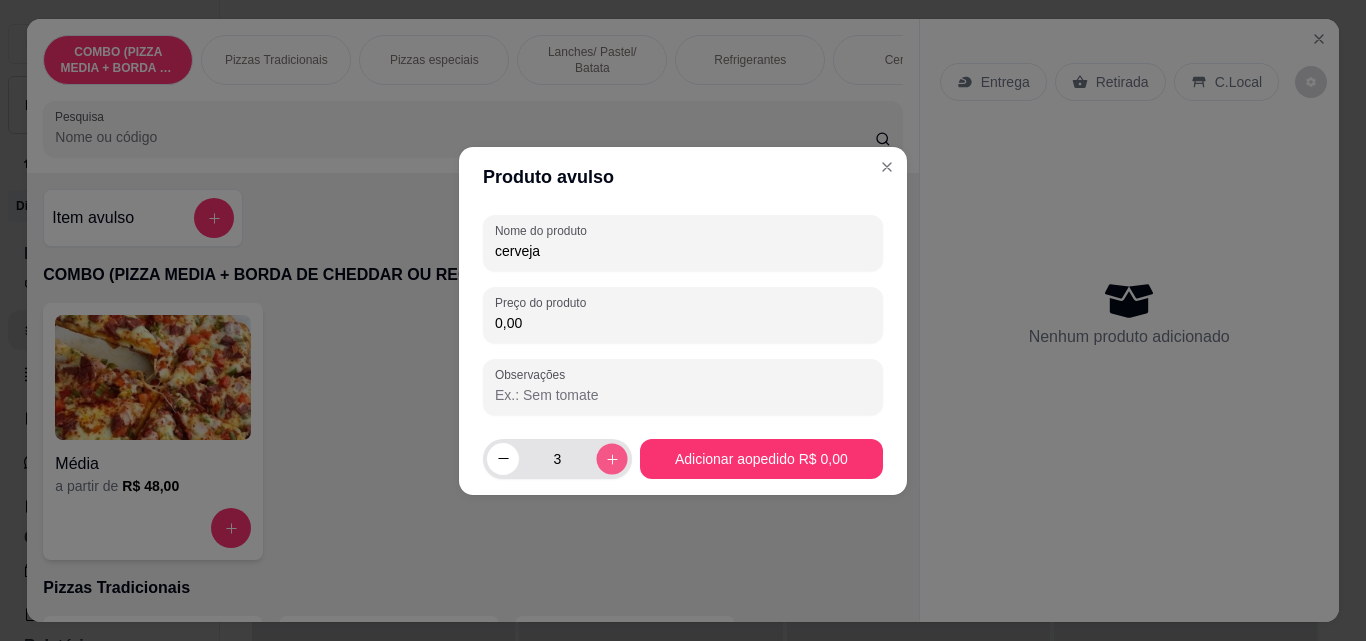 type on "4" 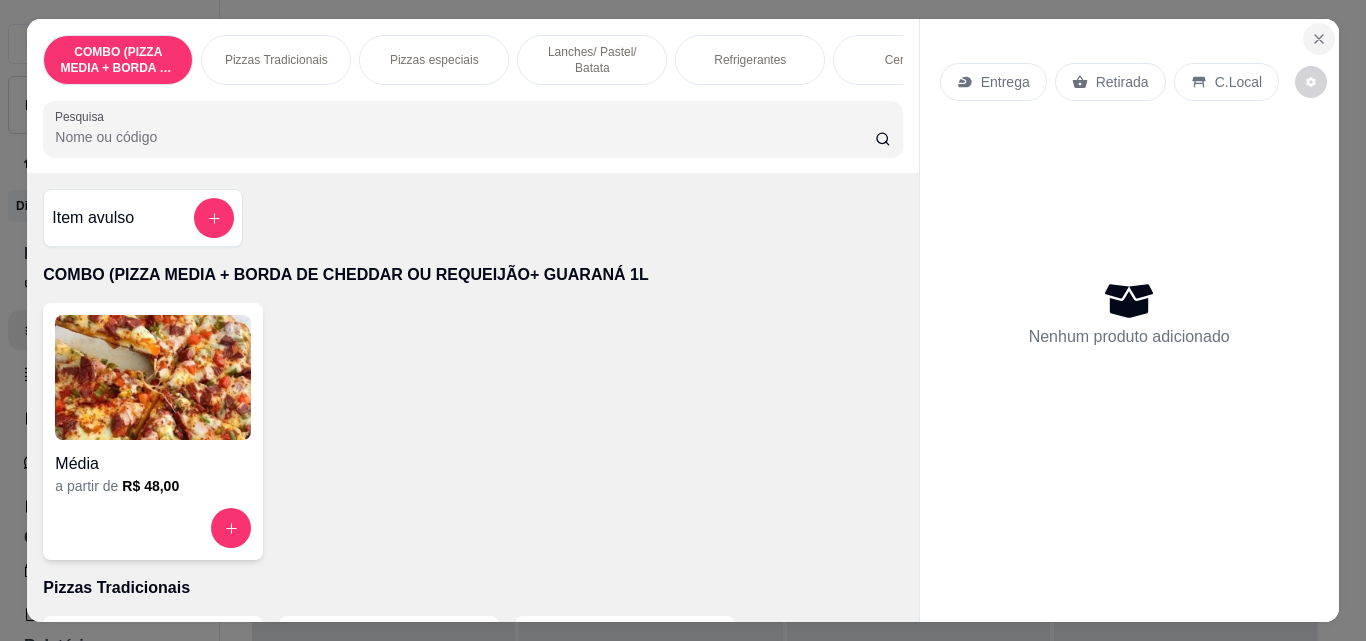 click 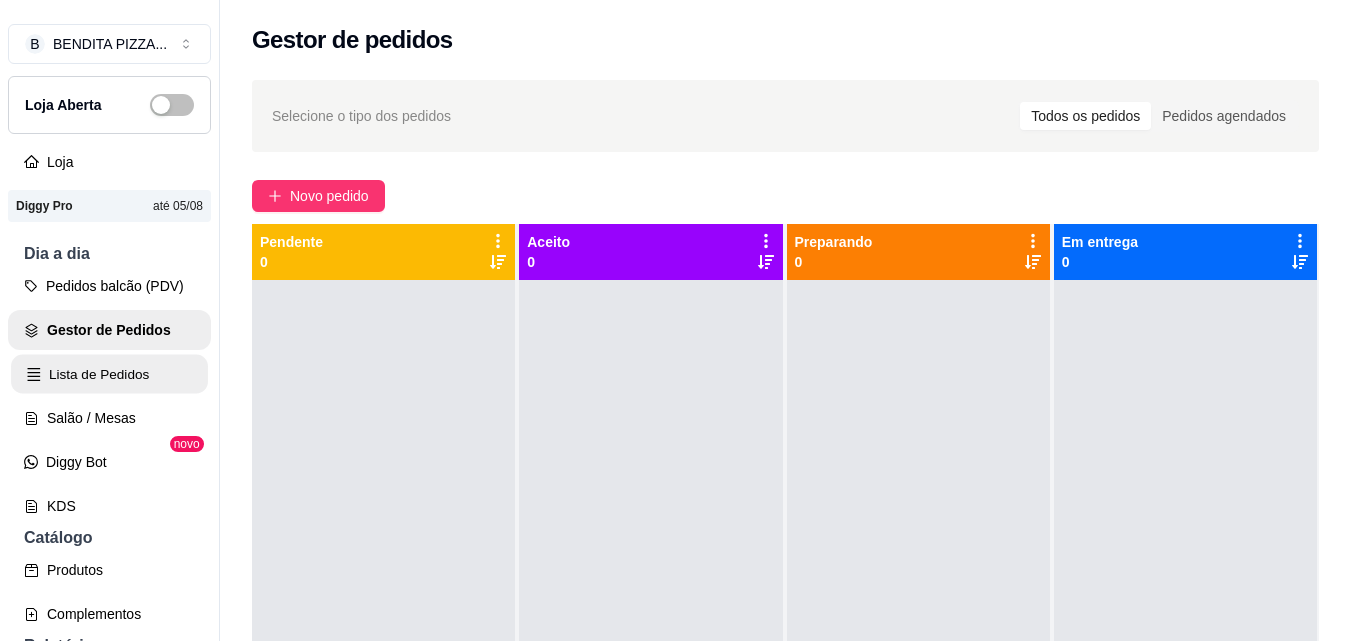 click on "Lista de Pedidos" at bounding box center [109, 374] 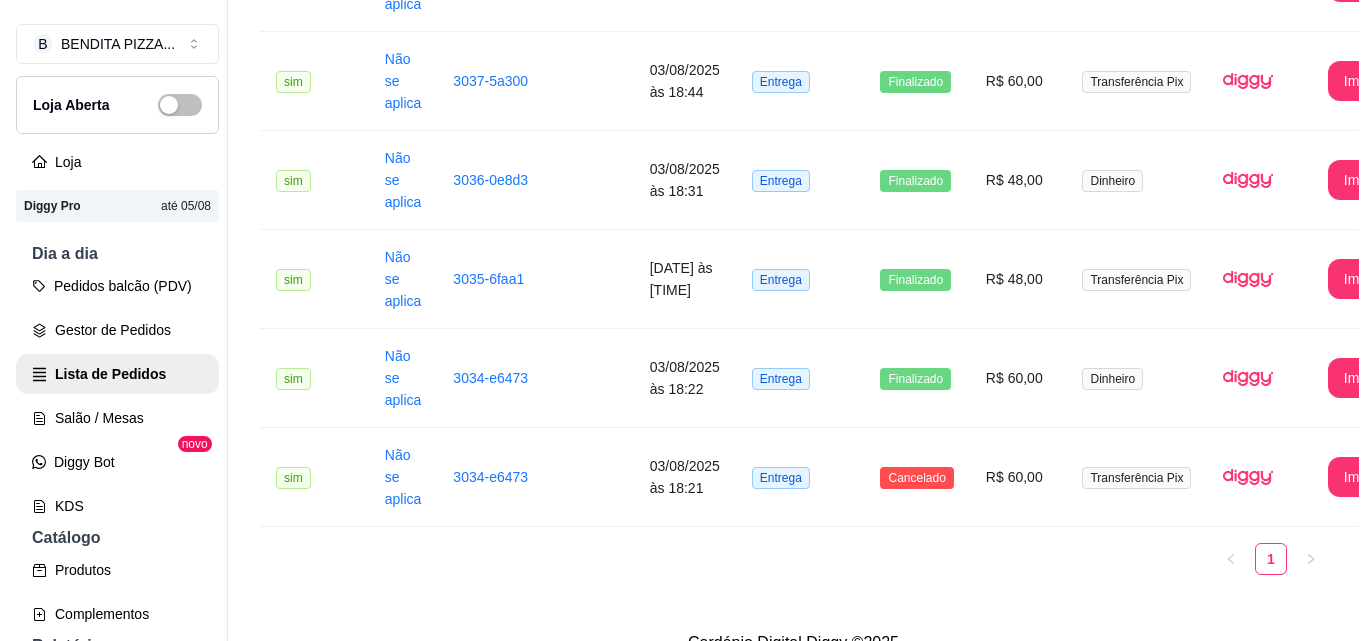 scroll, scrollTop: 1614, scrollLeft: 0, axis: vertical 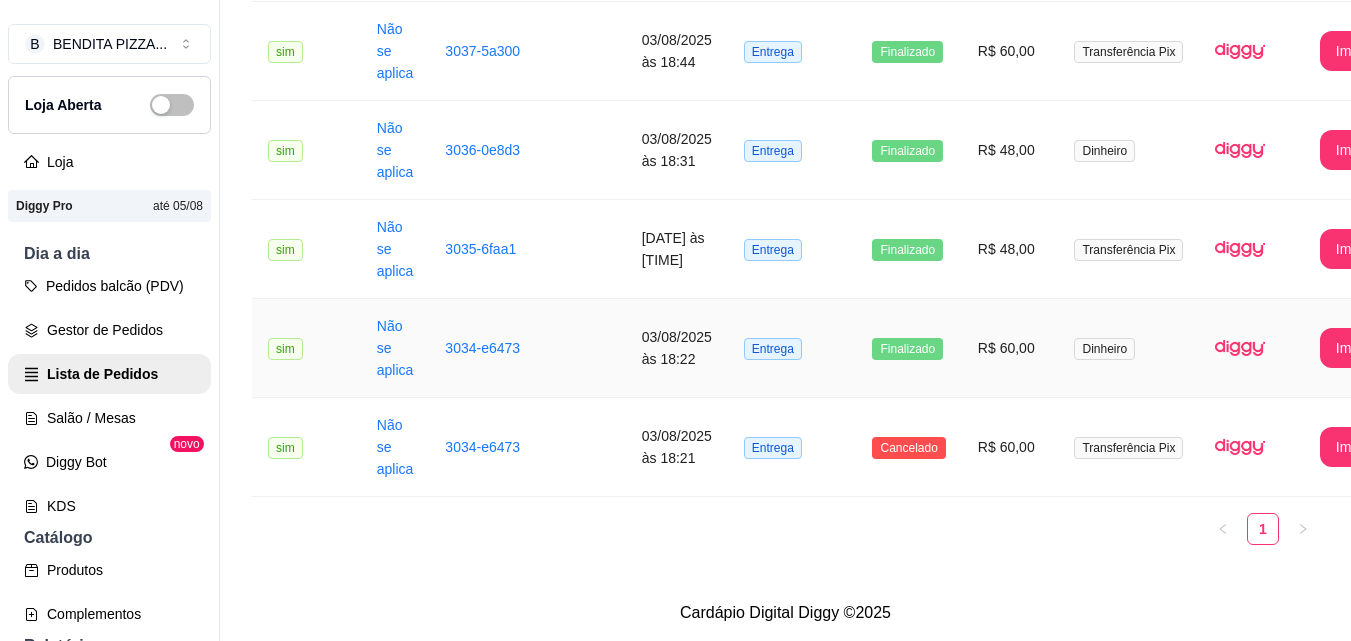 click on "R$ 60,00" at bounding box center (1010, 348) 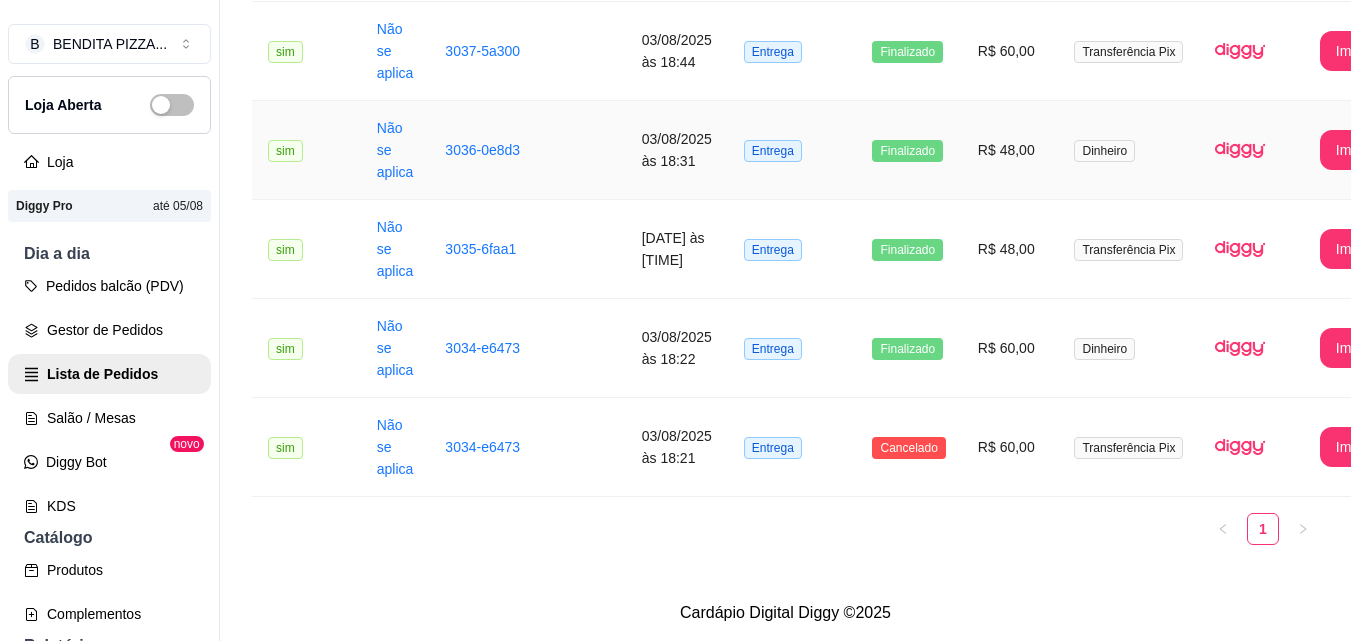 click on "Dinheiro" at bounding box center (1128, 150) 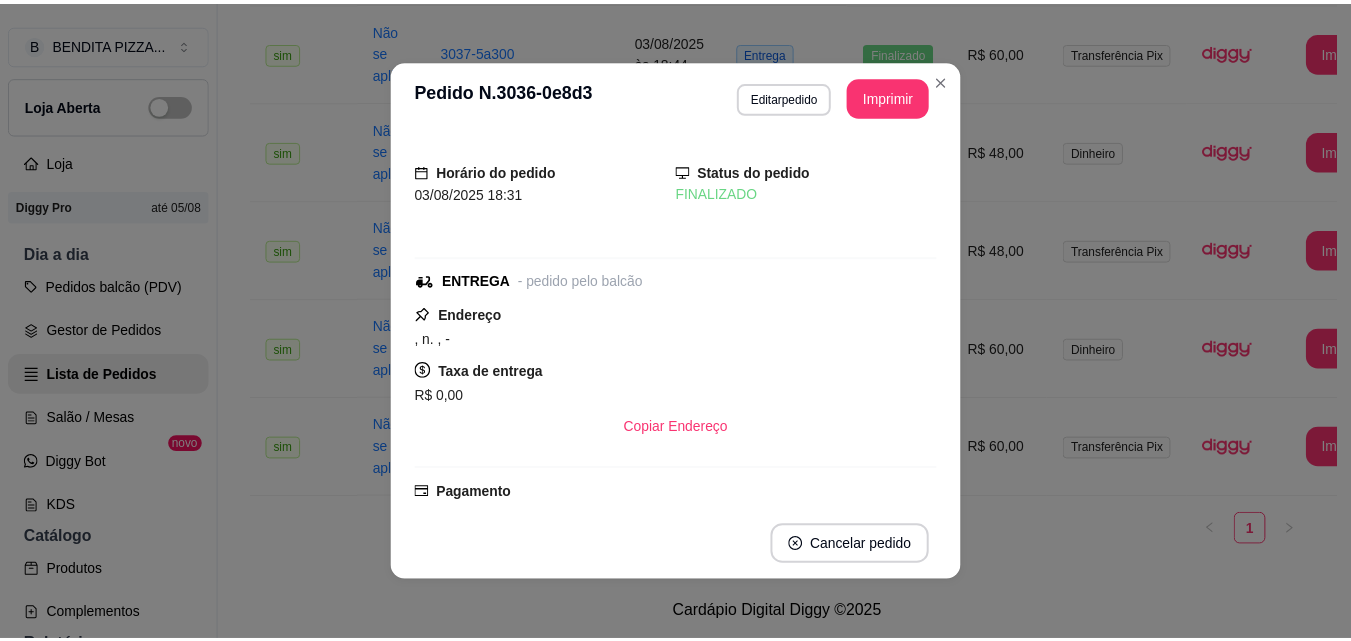 scroll, scrollTop: 316, scrollLeft: 0, axis: vertical 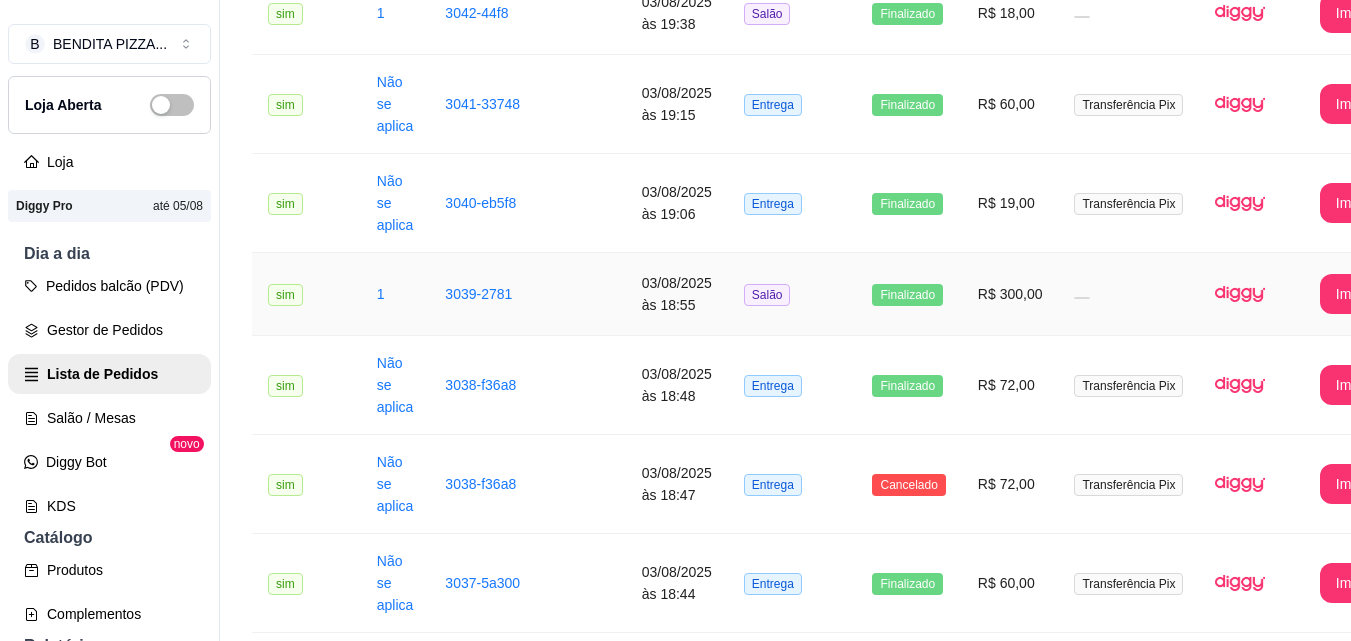 click at bounding box center [1128, 294] 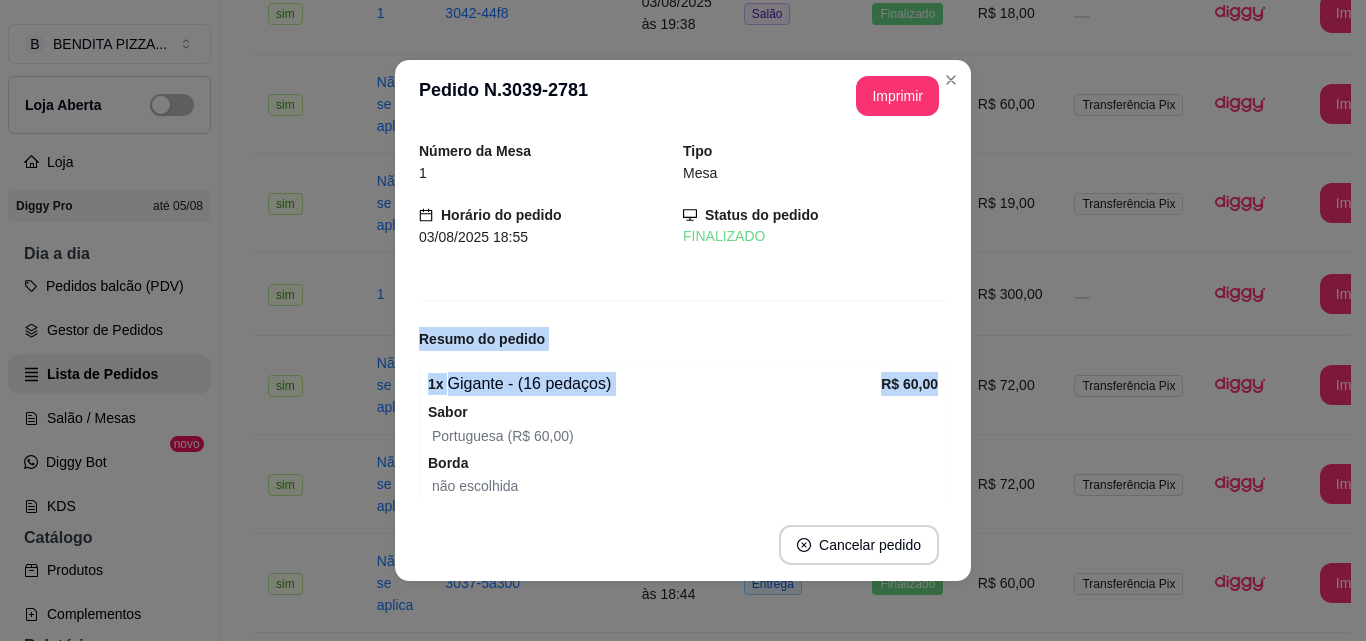 drag, startPoint x: 947, startPoint y: 304, endPoint x: 947, endPoint y: 389, distance: 85 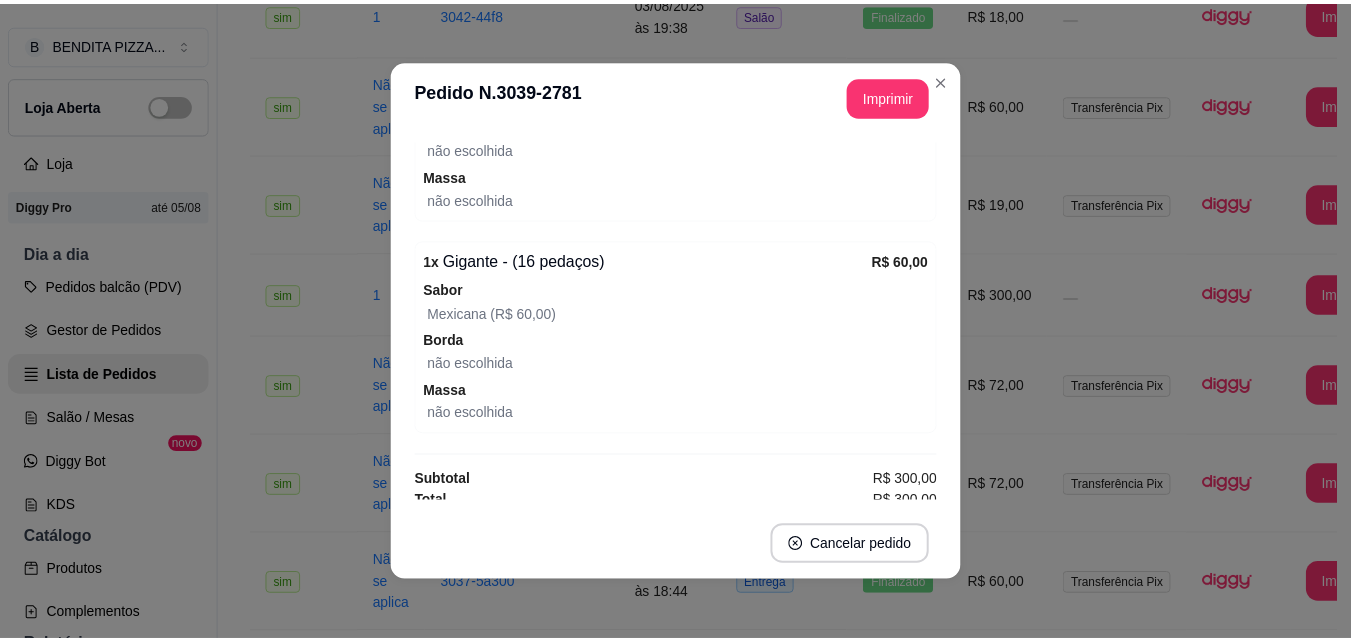 scroll, scrollTop: 800, scrollLeft: 0, axis: vertical 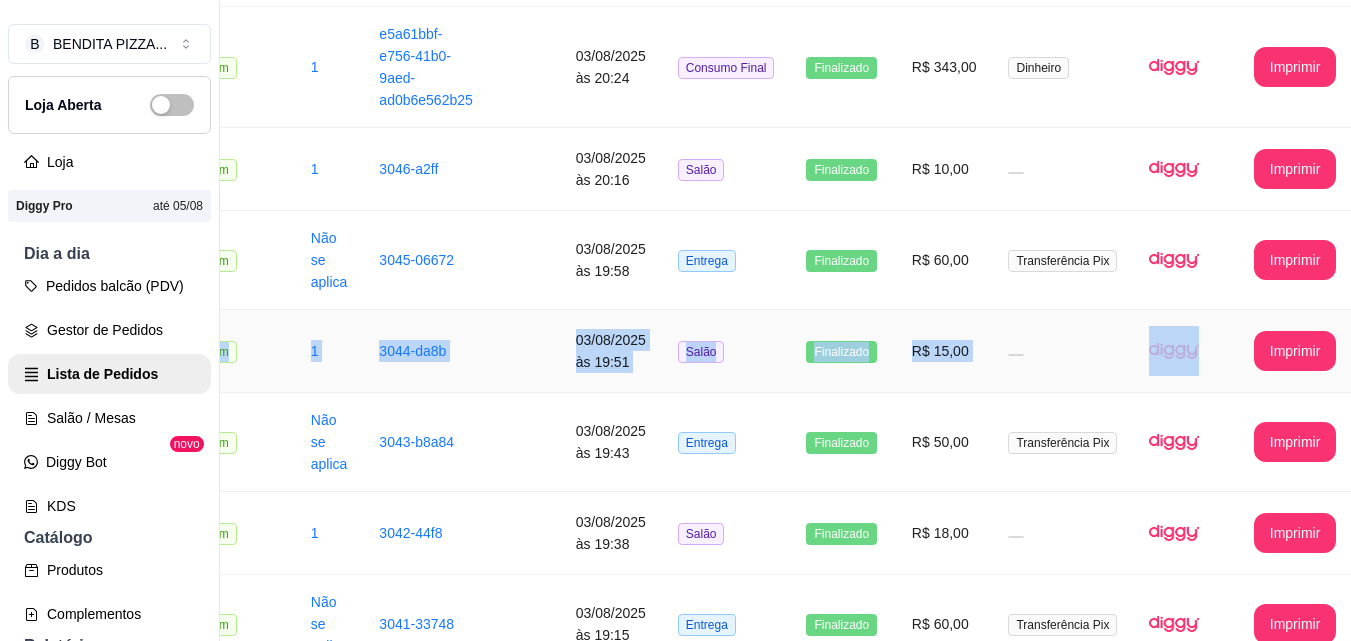 drag, startPoint x: 1326, startPoint y: 305, endPoint x: 1326, endPoint y: 343, distance: 38 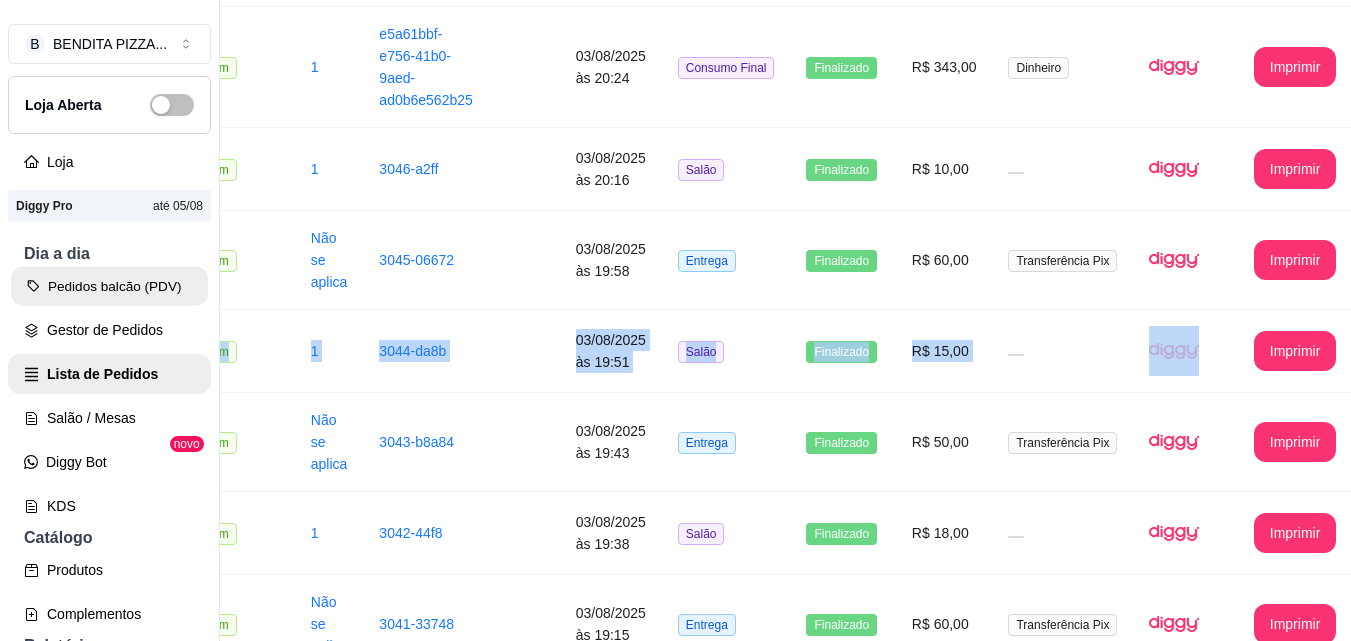 click on "Pedidos balcão (PDV)" at bounding box center (109, 286) 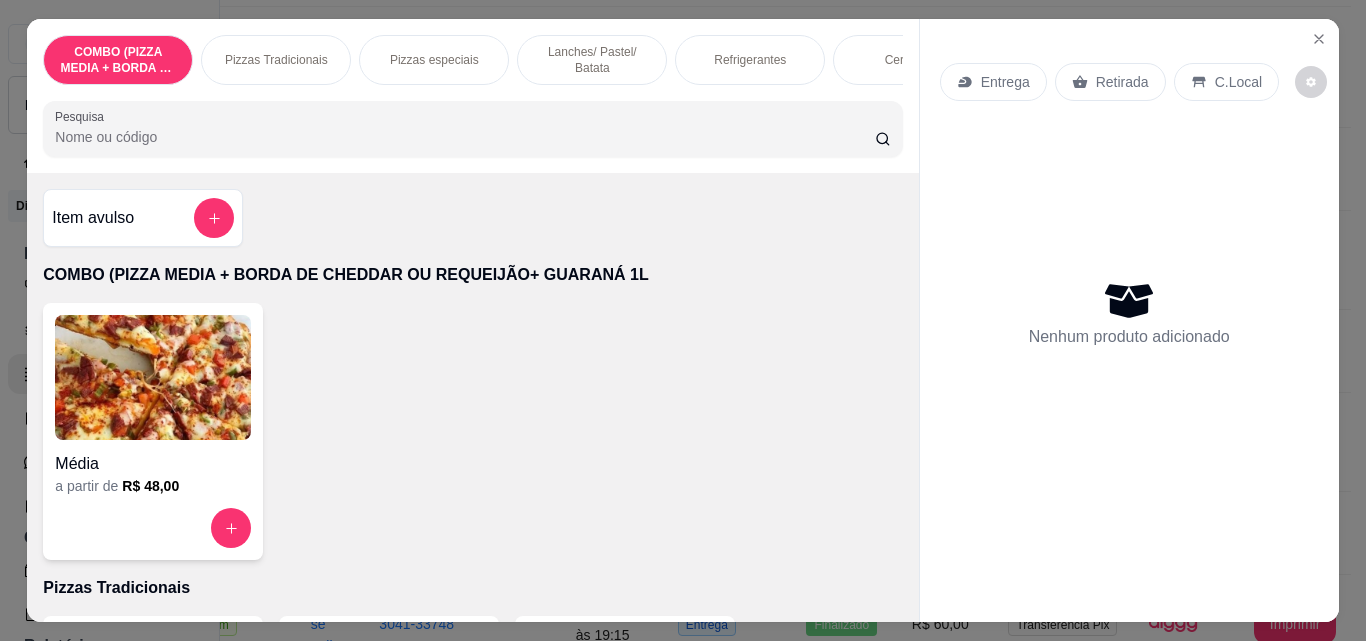 click on "Lanches/ Pastel/ Batata" at bounding box center [592, 60] 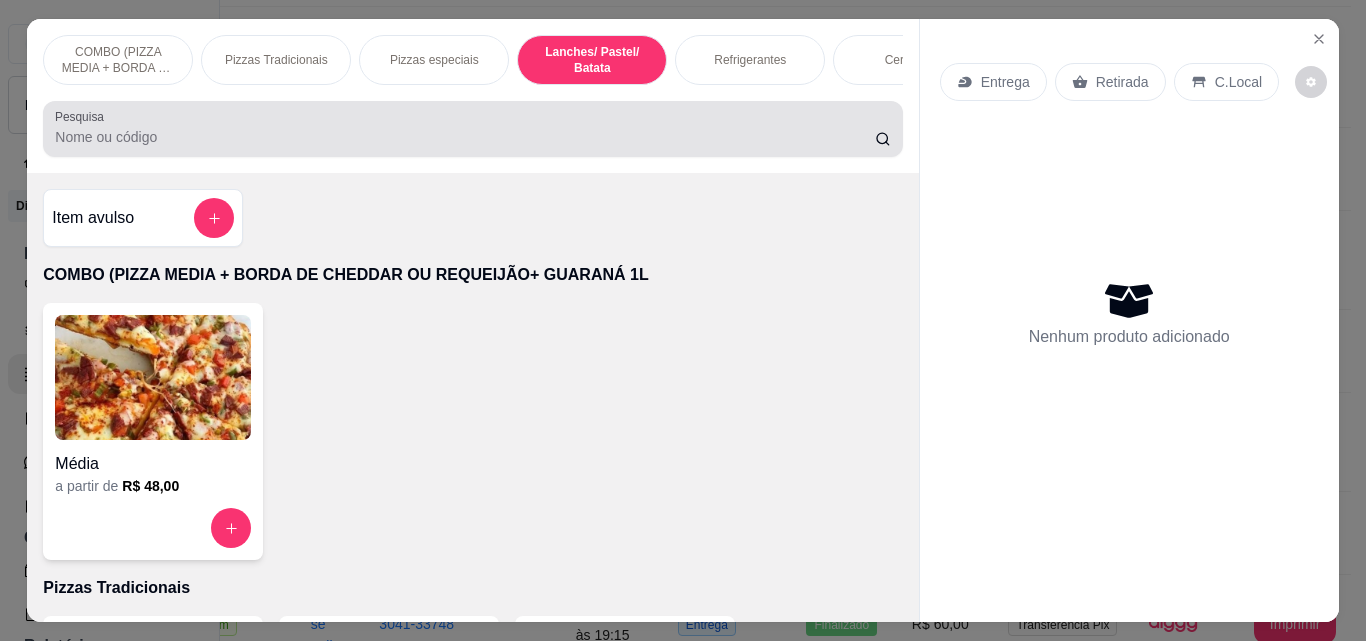 scroll, scrollTop: 1575, scrollLeft: 0, axis: vertical 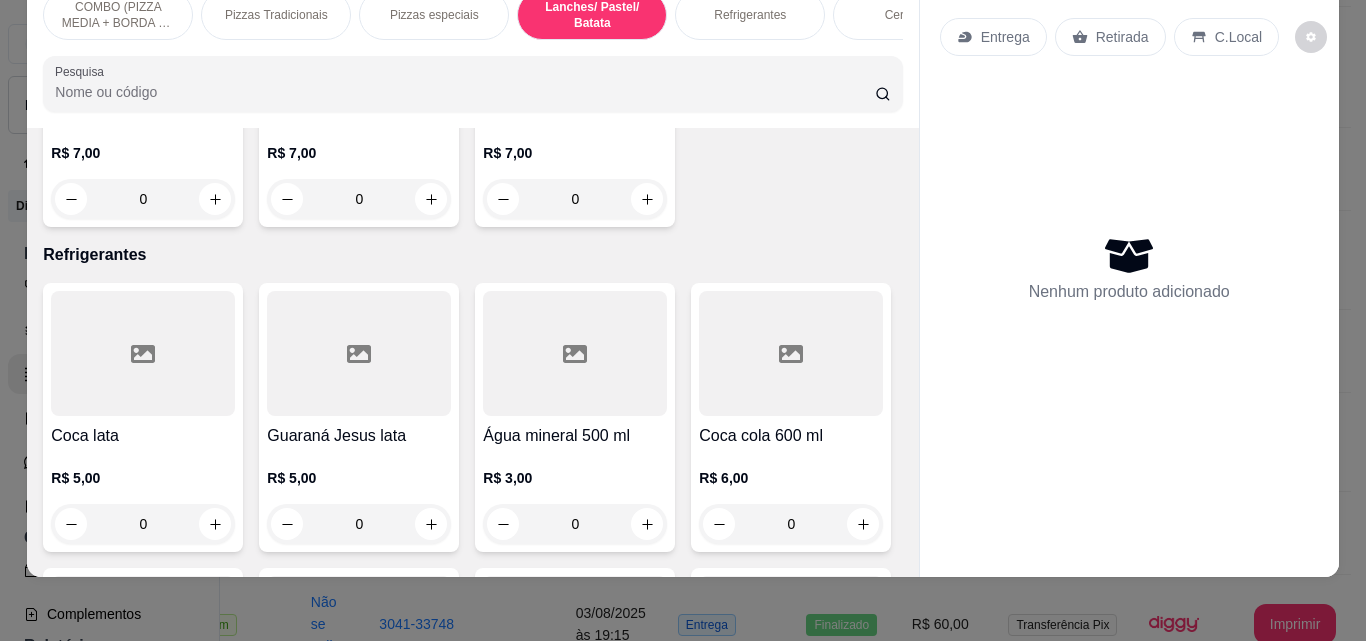 click 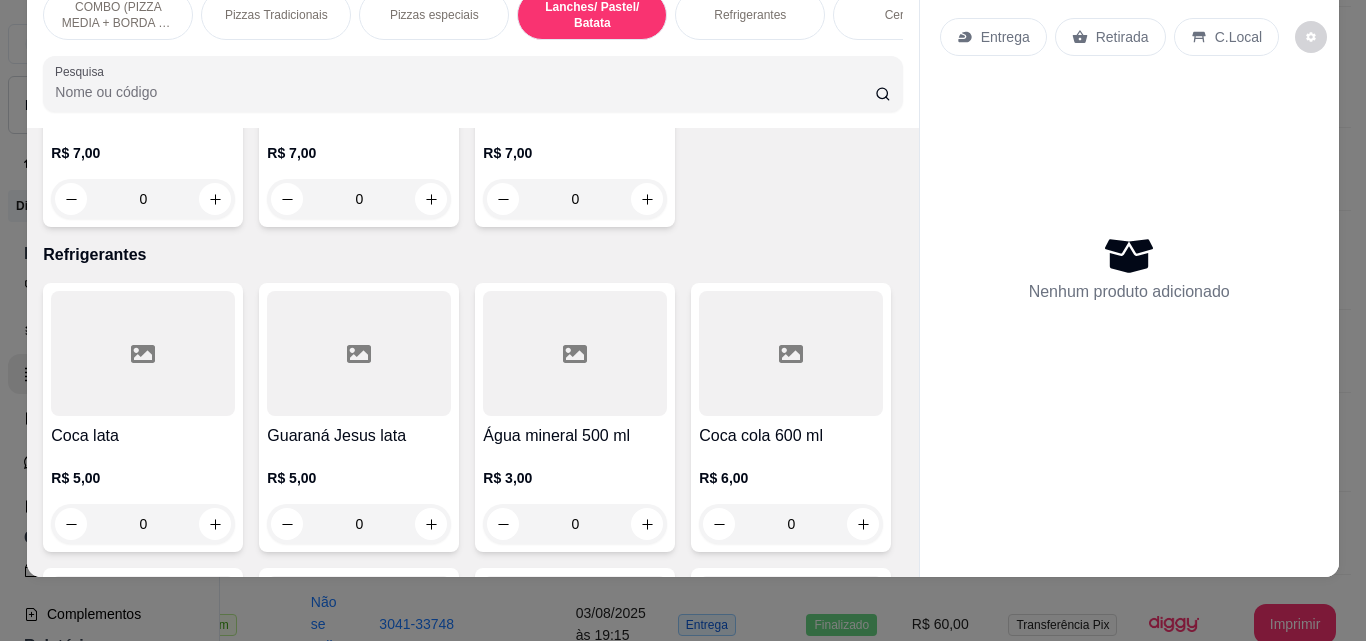 type on "1" 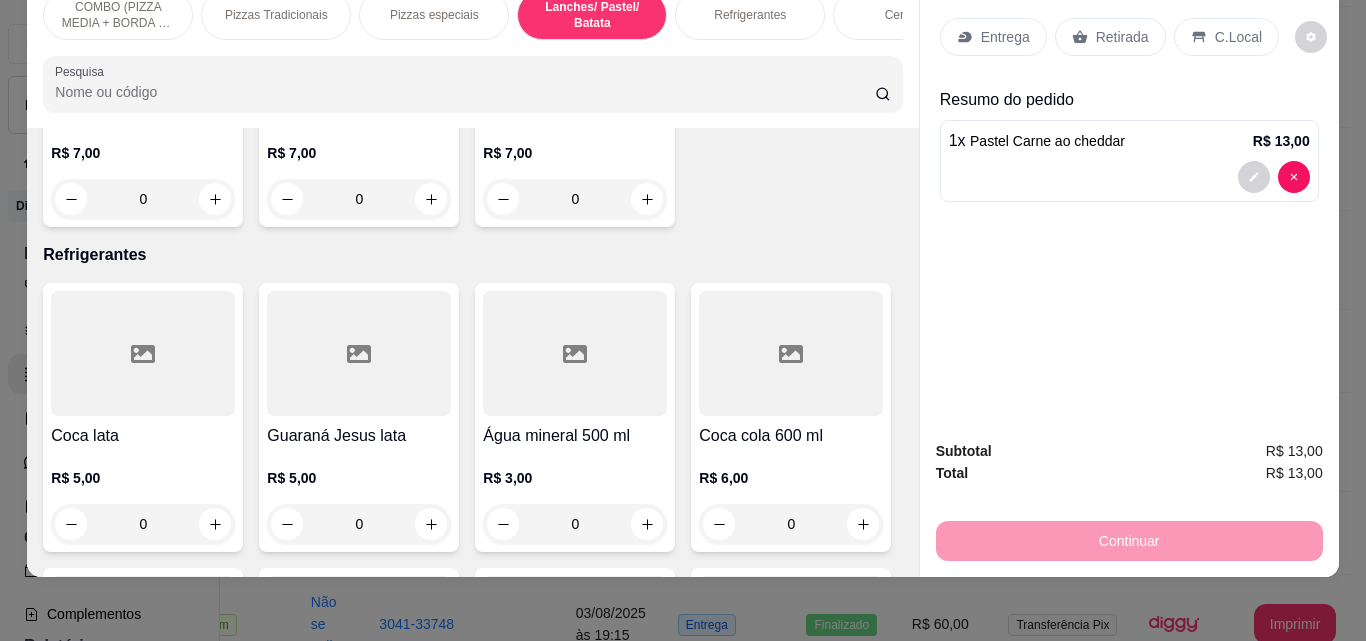 scroll, scrollTop: 2687, scrollLeft: 0, axis: vertical 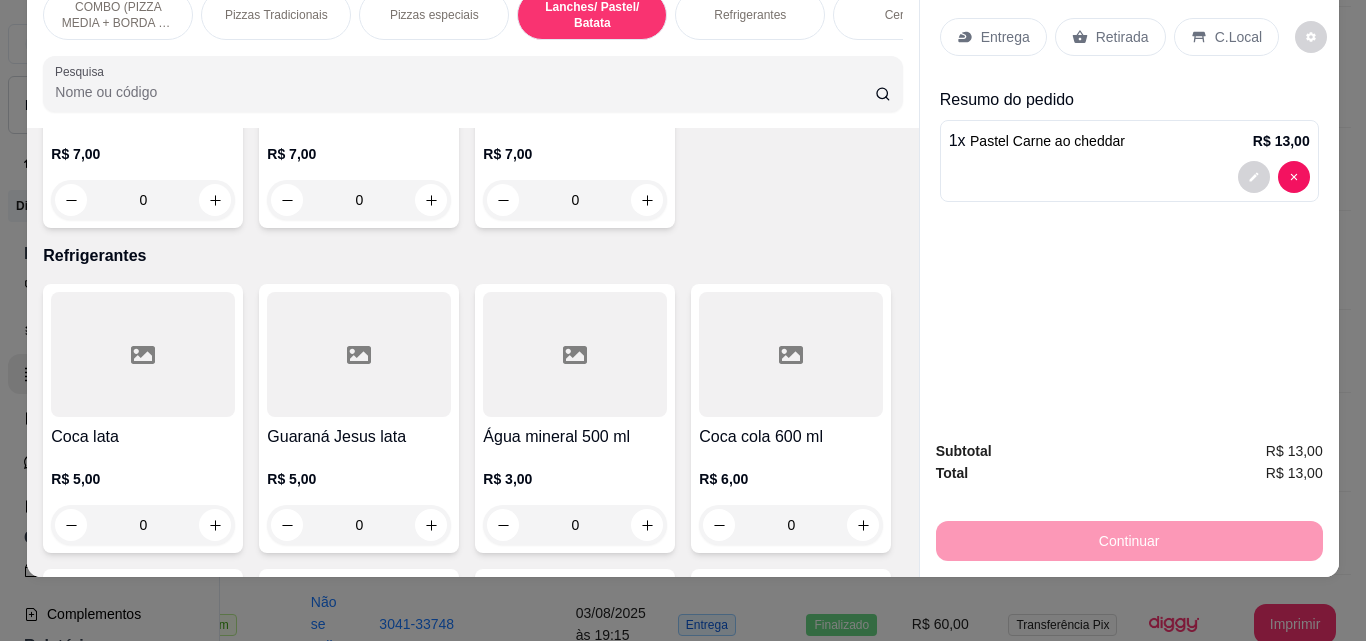 click 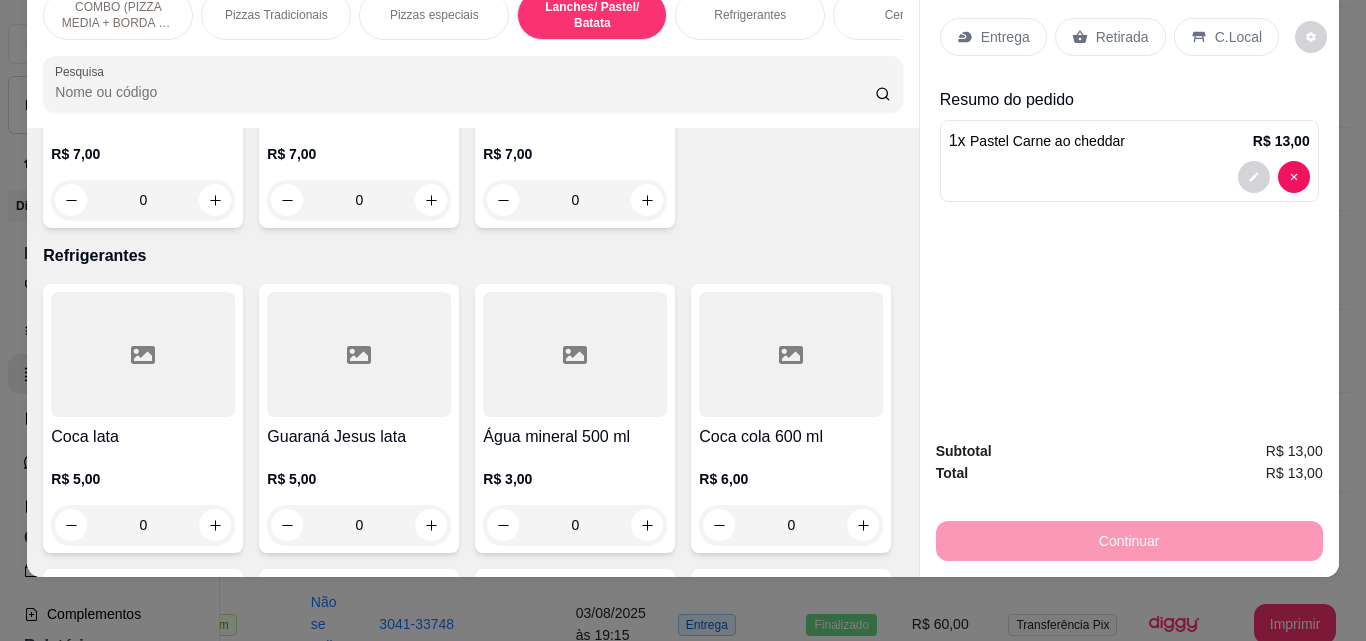 click on "Refrigerantes" at bounding box center [750, 15] 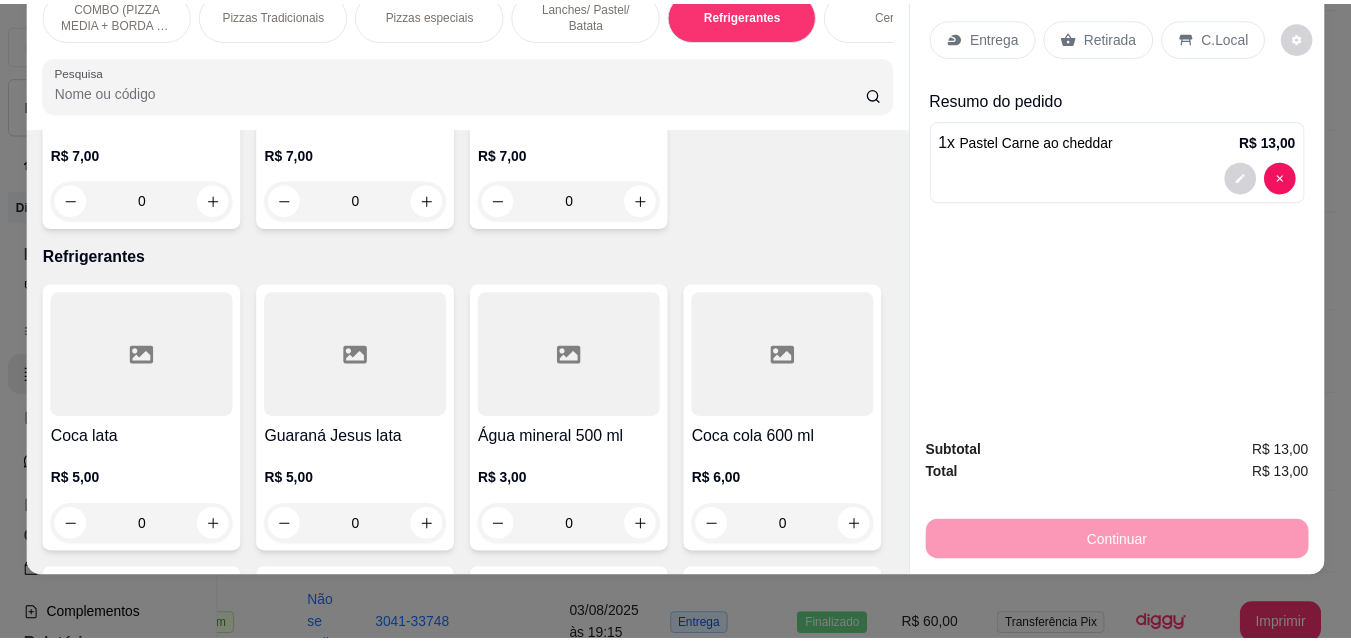 scroll, scrollTop: 3088, scrollLeft: 0, axis: vertical 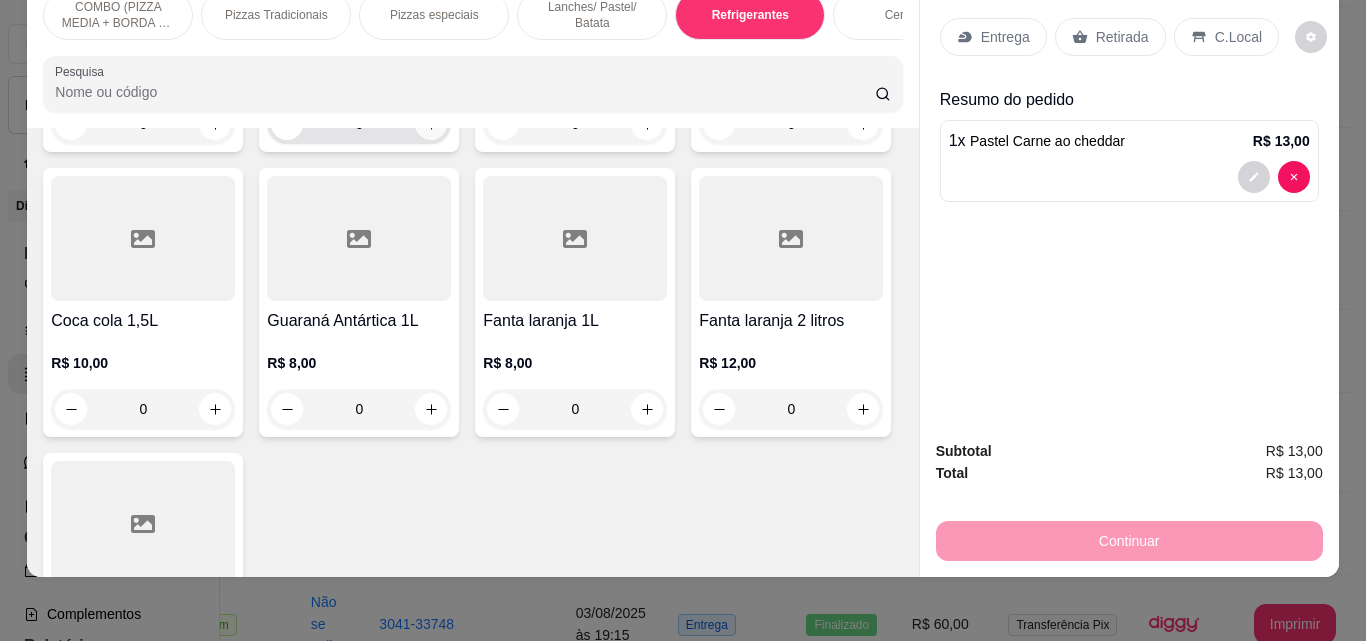 click at bounding box center [431, 124] 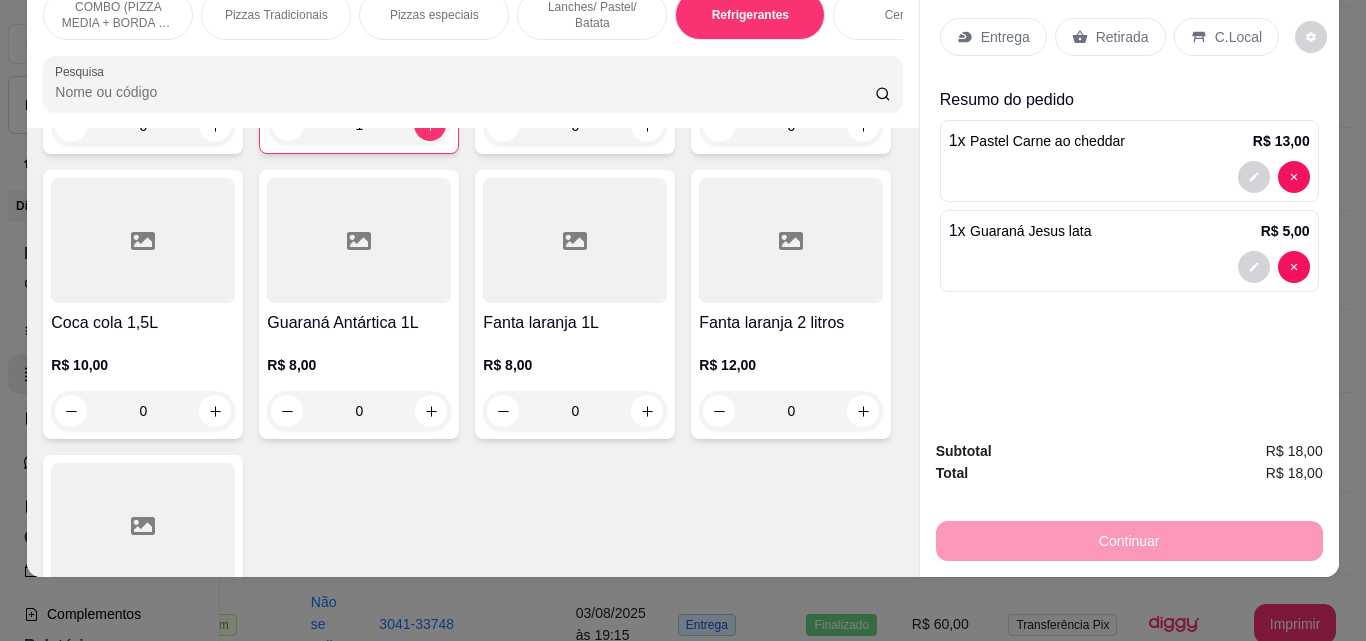click on "Entrega" at bounding box center (1005, 37) 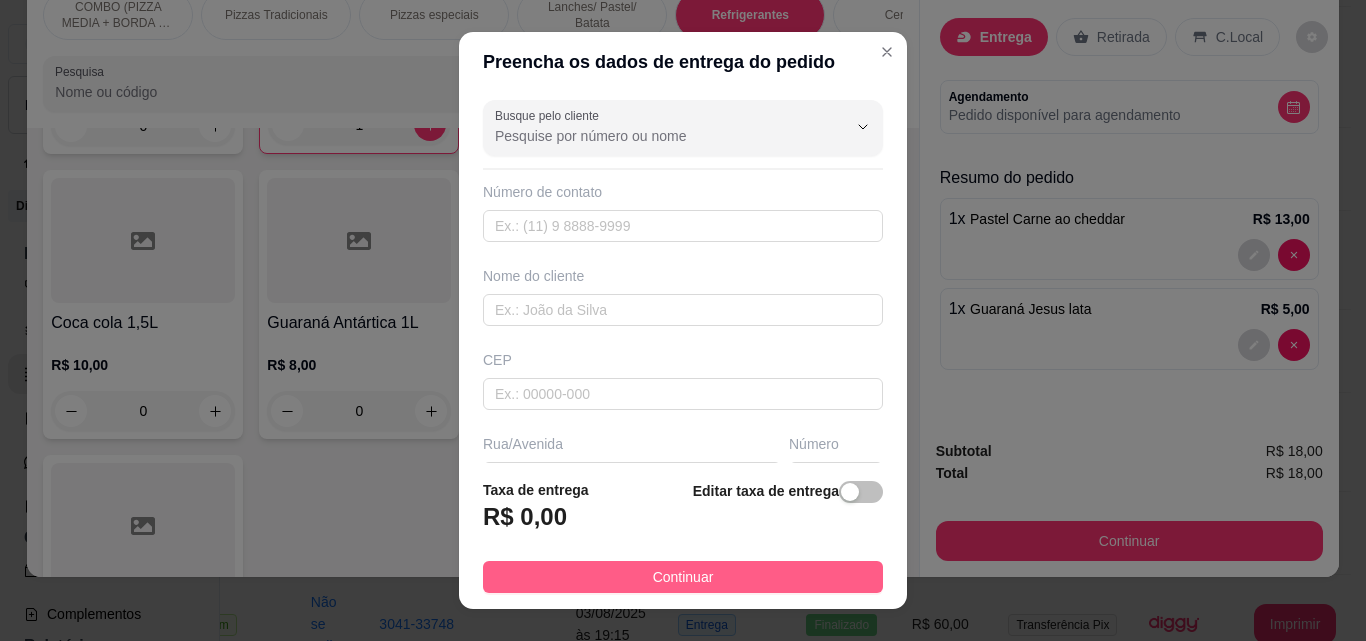 click on "Continuar" at bounding box center (683, 577) 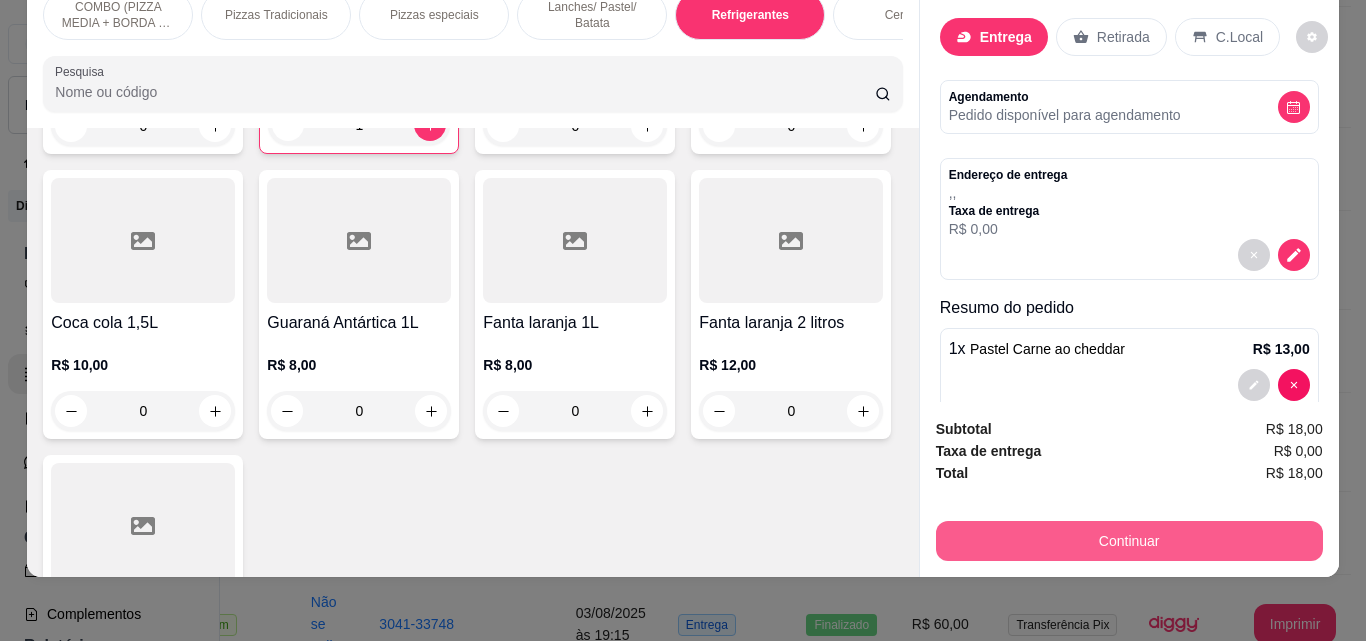 click on "Continuar" at bounding box center [1129, 541] 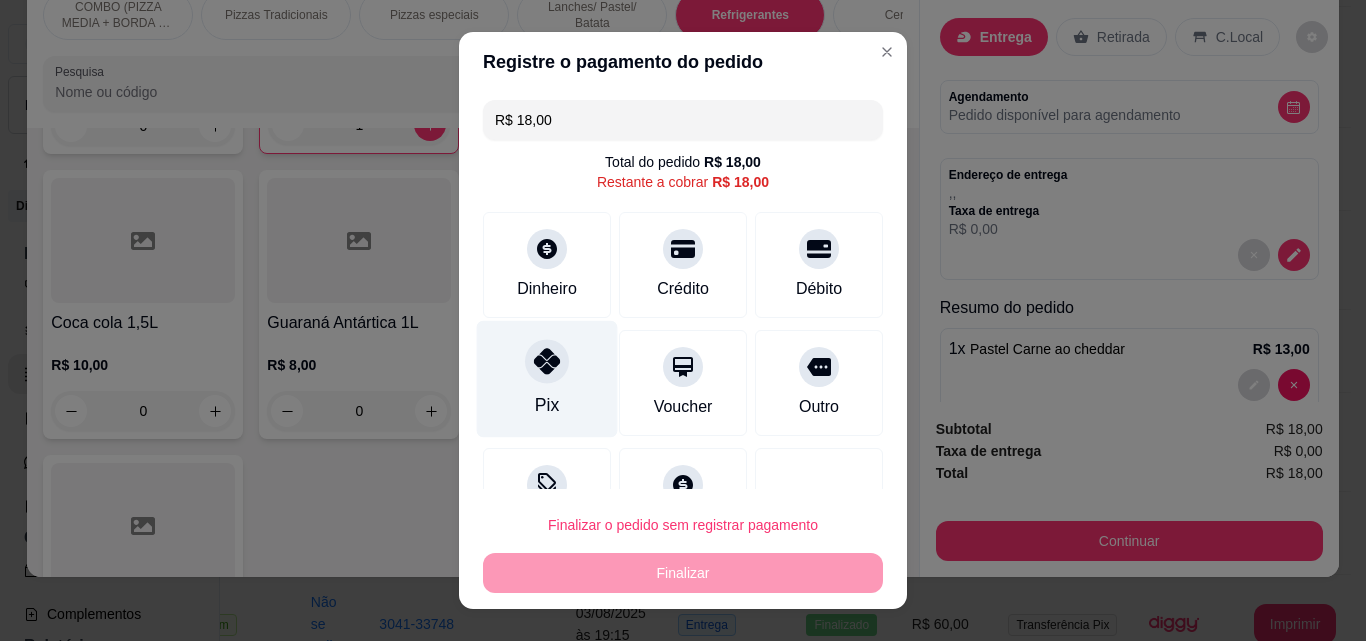 click 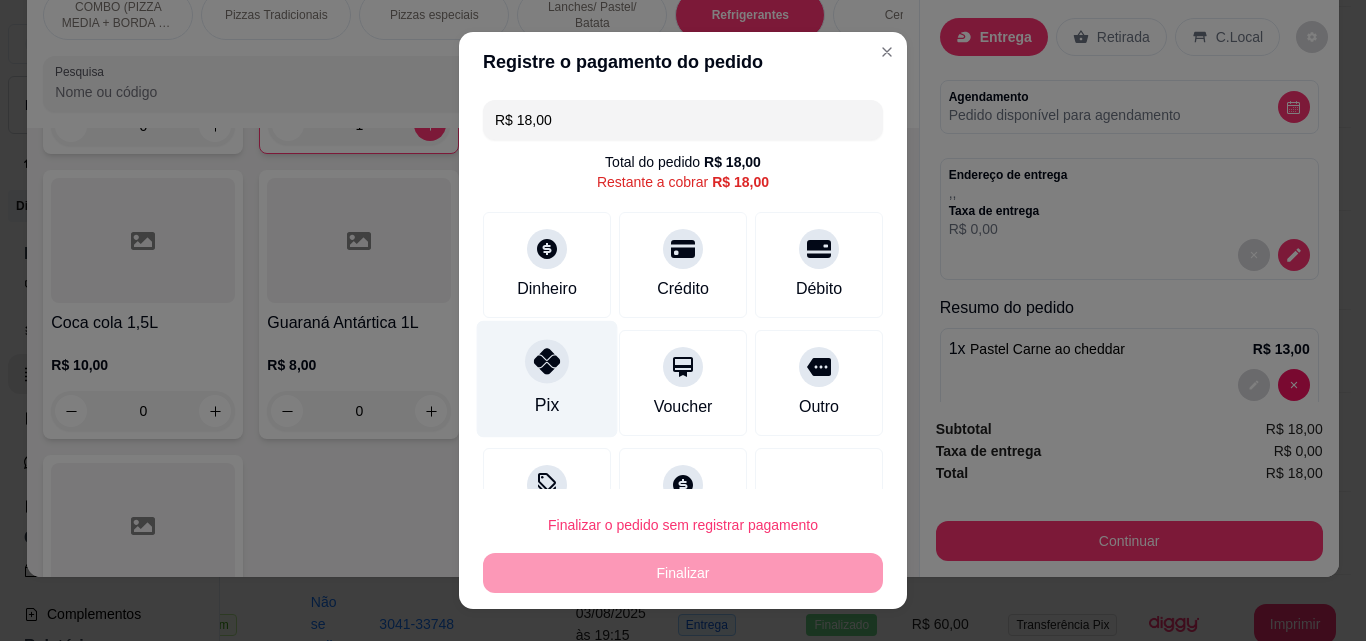 type on "R$ 0,00" 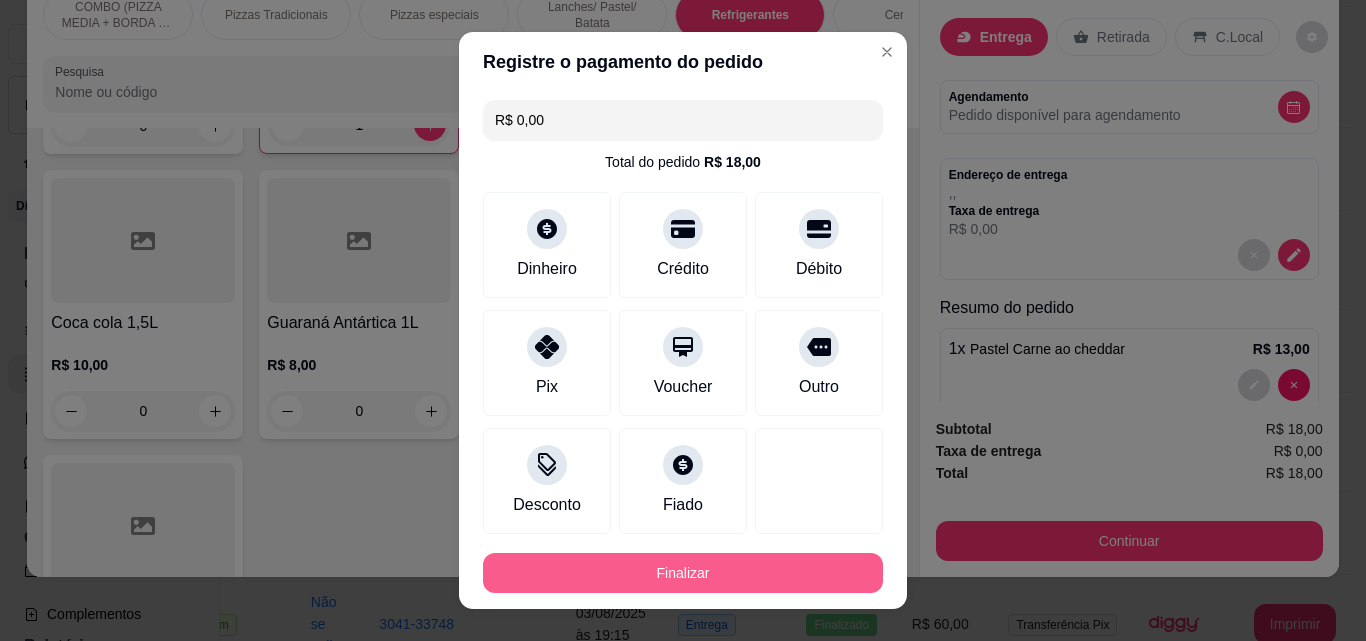 click on "Finalizar" at bounding box center [683, 573] 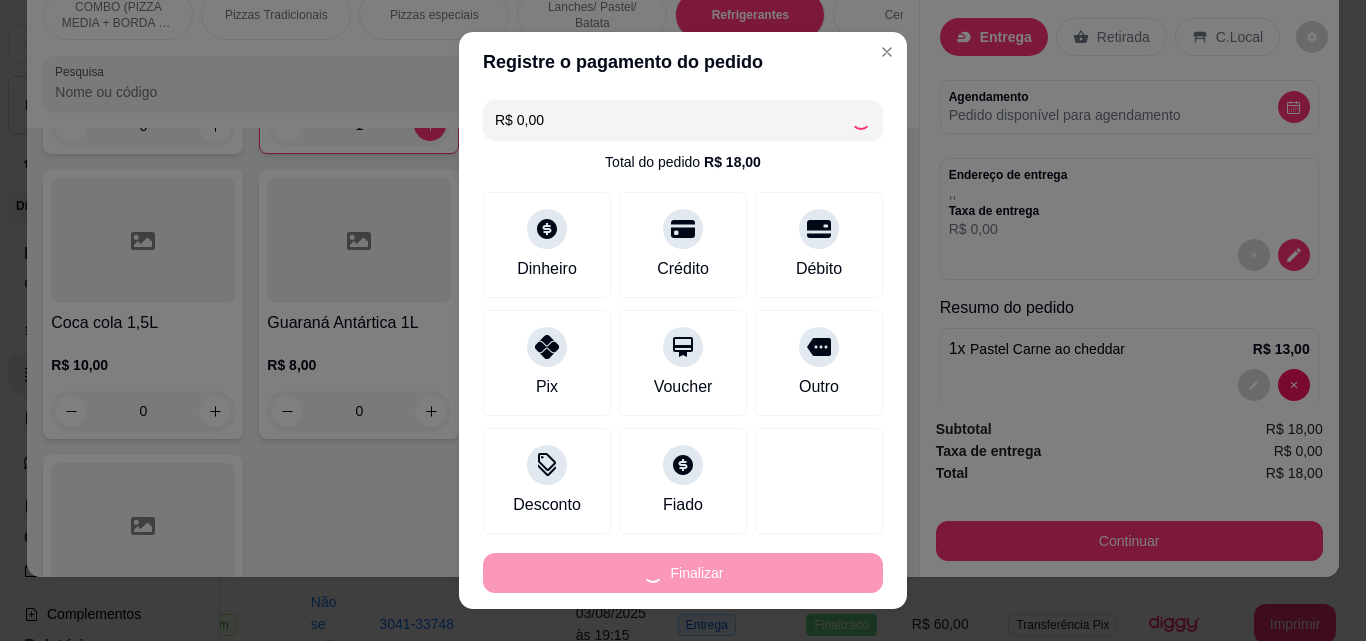 type on "0" 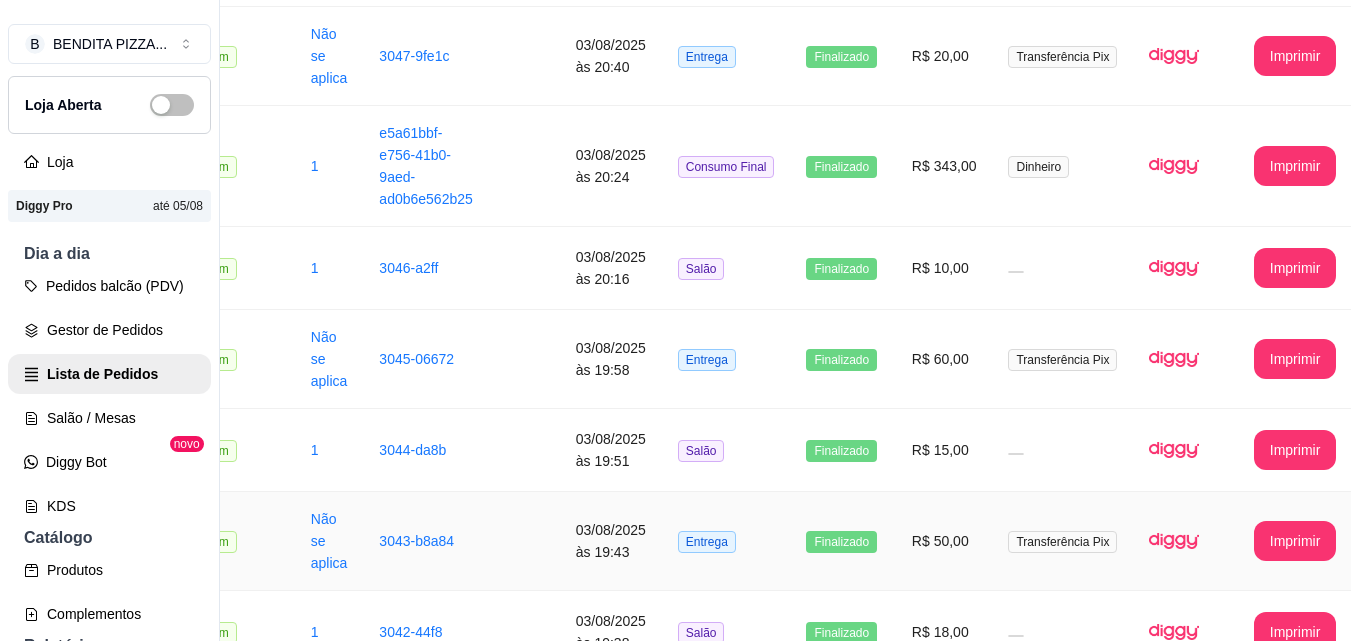 scroll, scrollTop: 547, scrollLeft: 51, axis: both 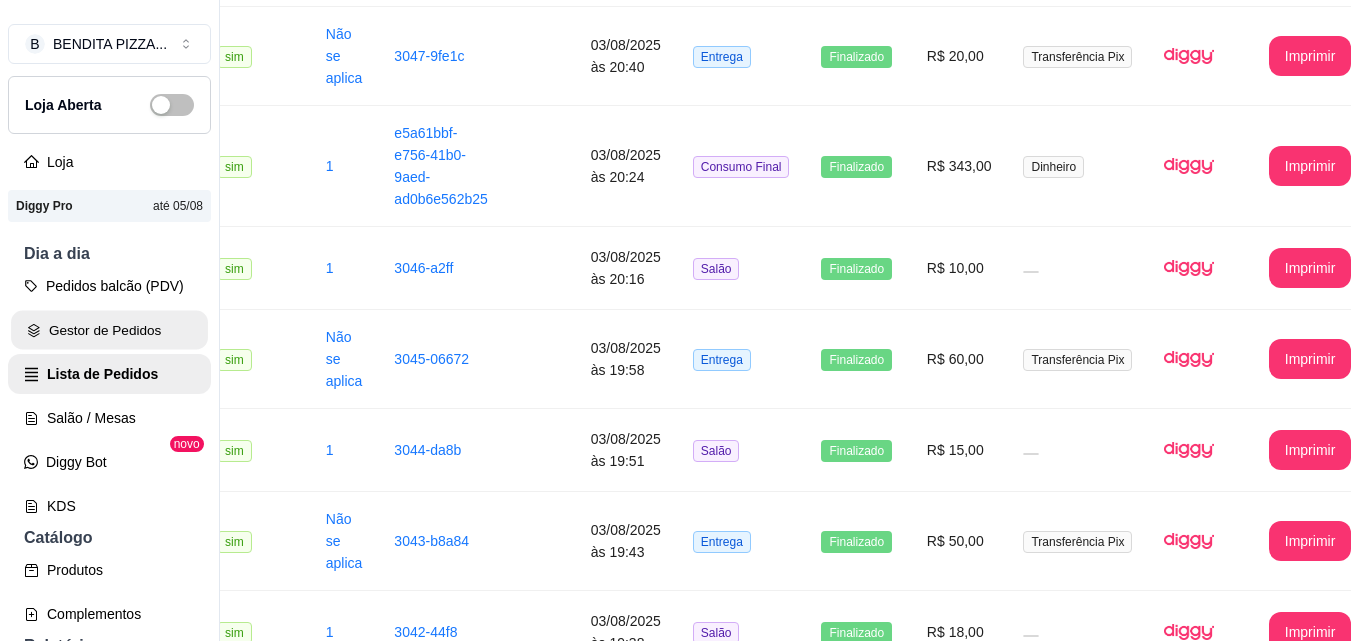 click on "Gestor de Pedidos" at bounding box center [109, 330] 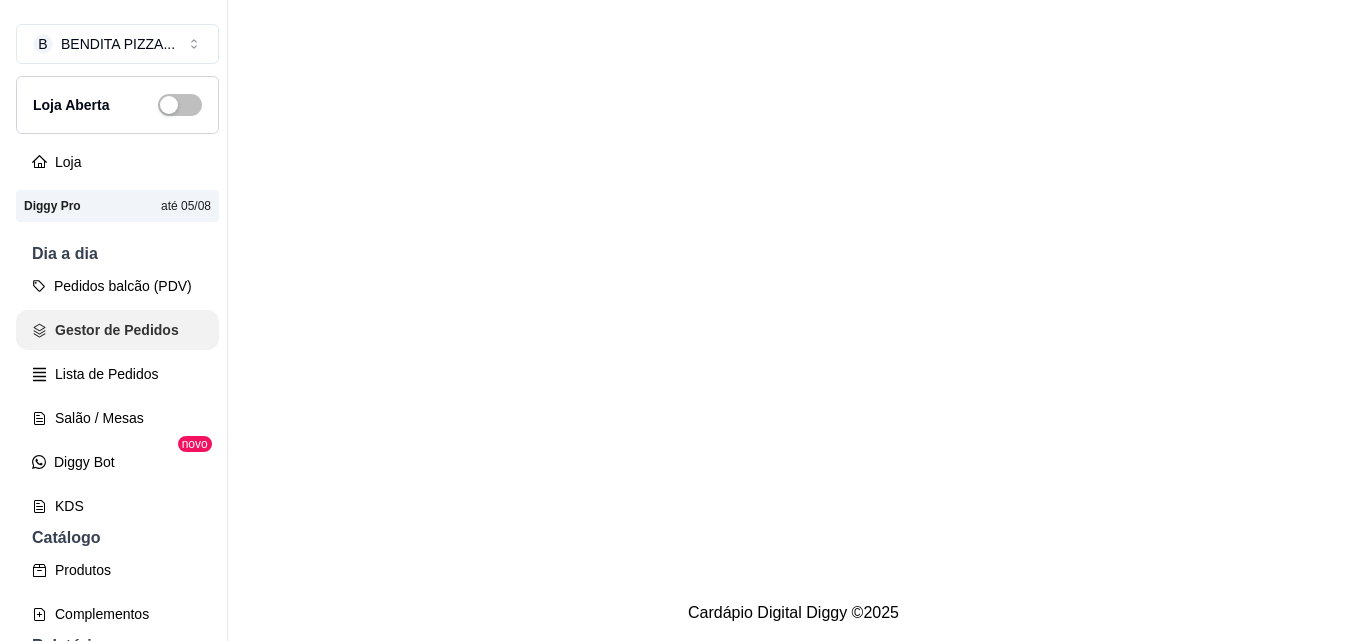 scroll, scrollTop: 0, scrollLeft: 0, axis: both 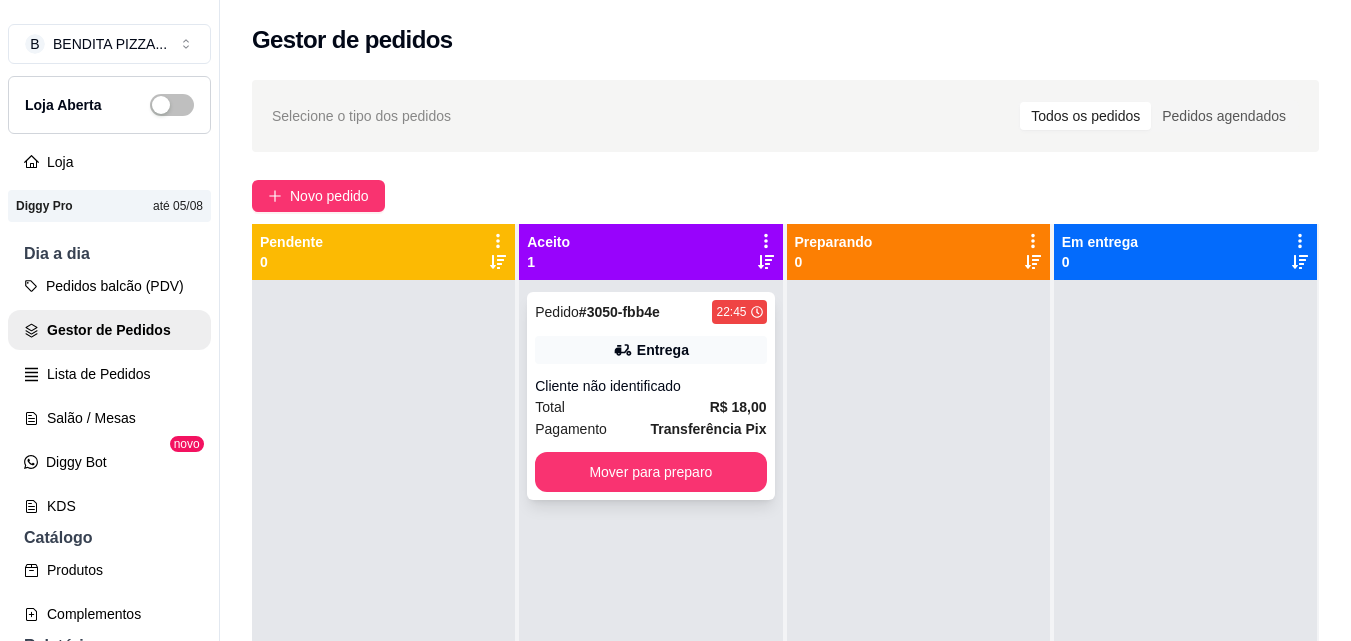 click on "R$ 18,00" at bounding box center (738, 407) 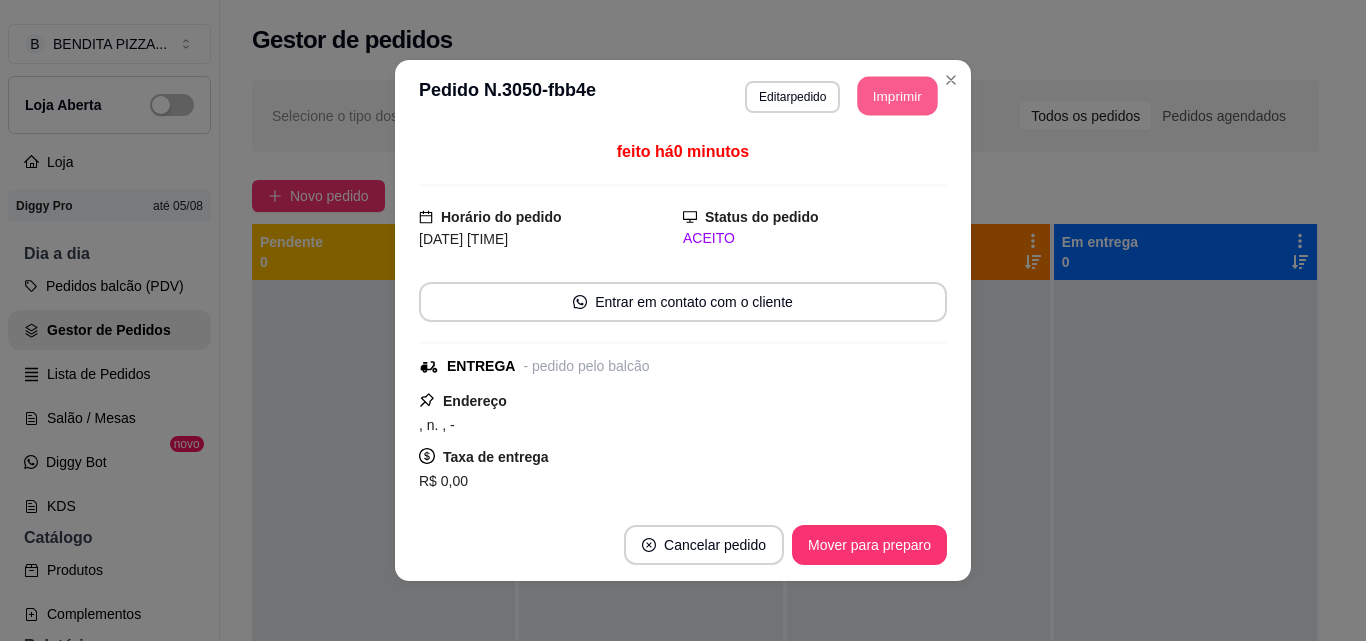click on "Imprimir" at bounding box center [898, 96] 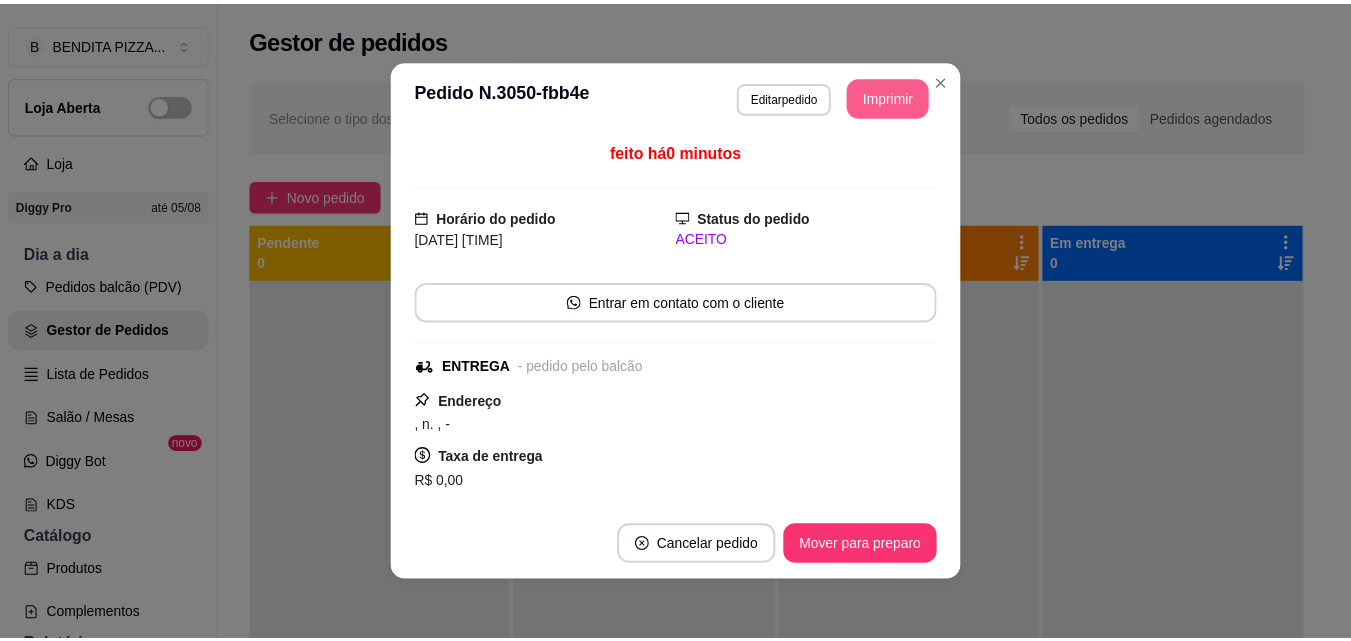 scroll, scrollTop: 0, scrollLeft: 0, axis: both 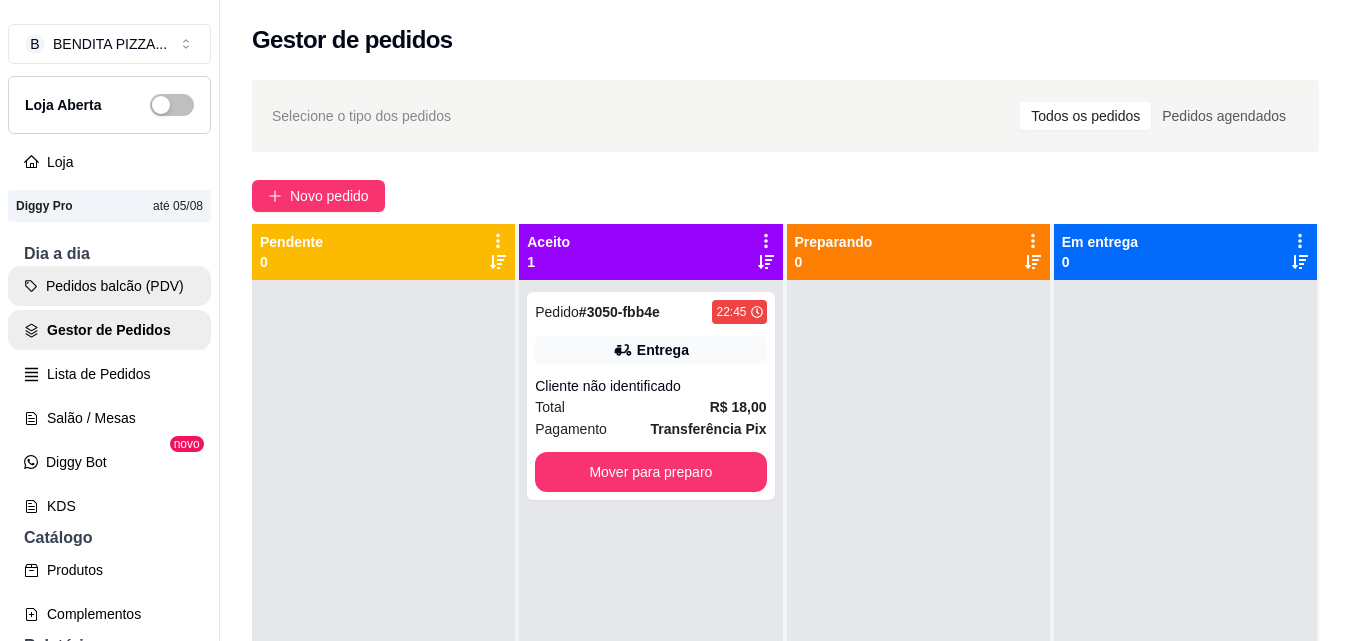 click on "Pedidos balcão (PDV)" at bounding box center (109, 286) 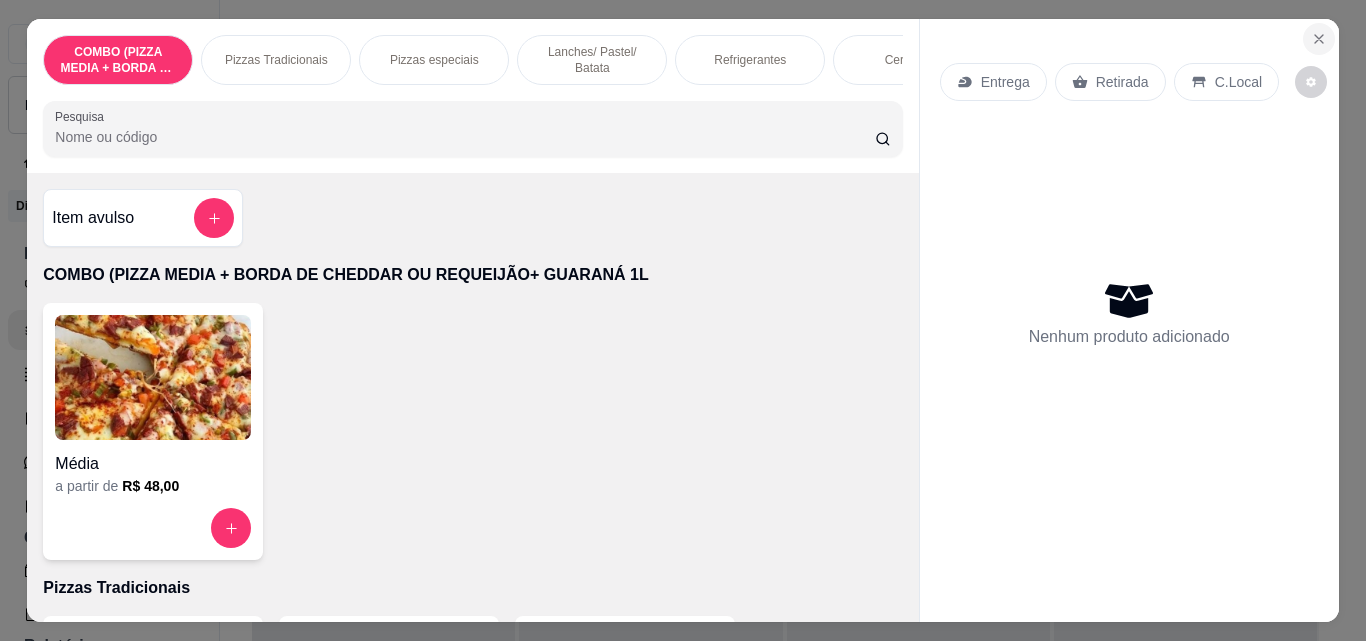 click at bounding box center [1319, 39] 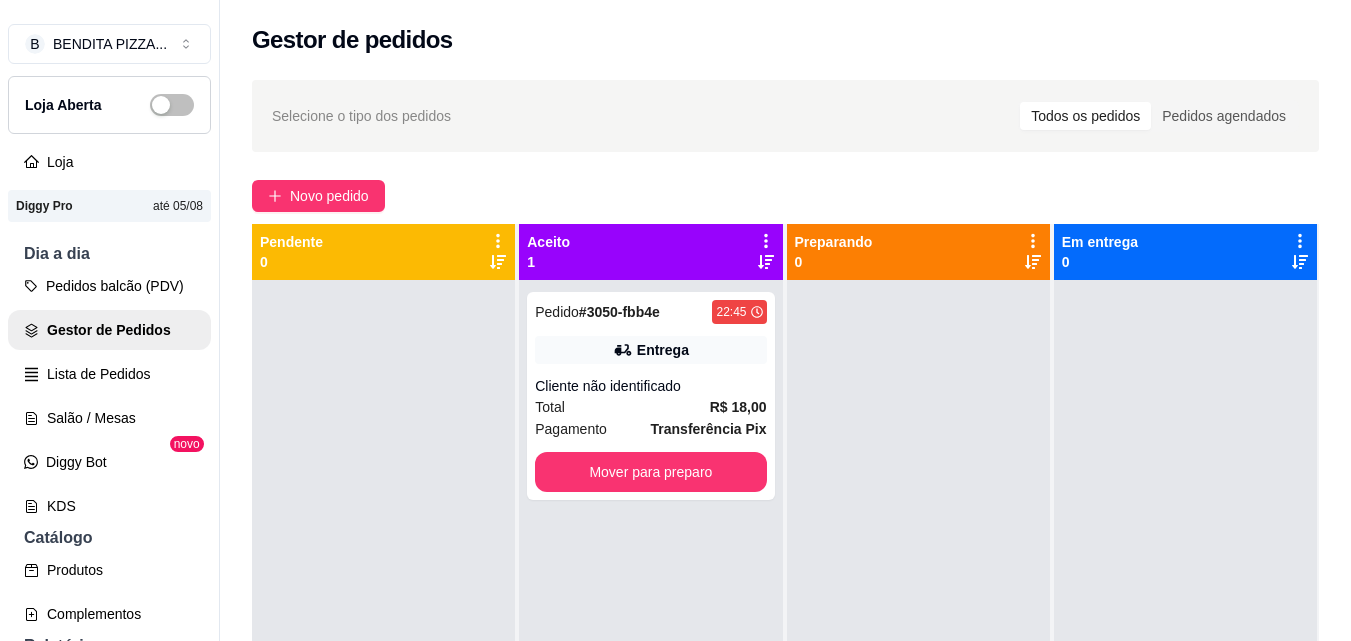 scroll, scrollTop: 560, scrollLeft: 0, axis: vertical 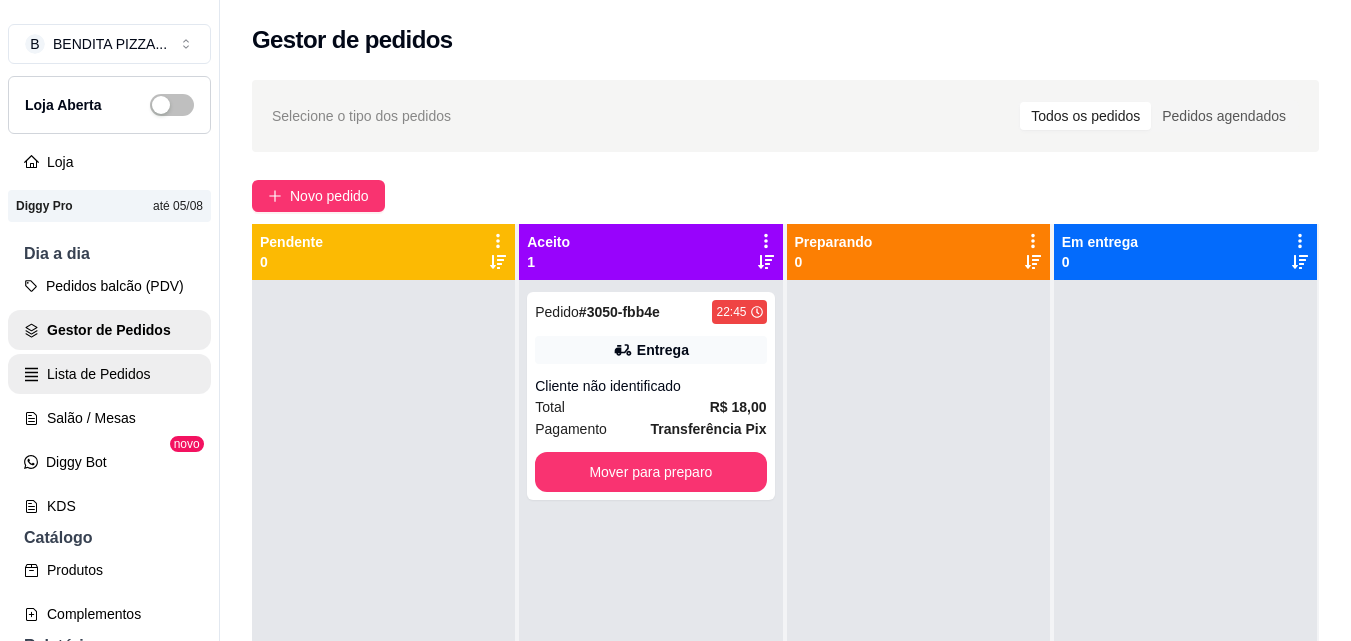click on "Lista de Pedidos" at bounding box center [109, 374] 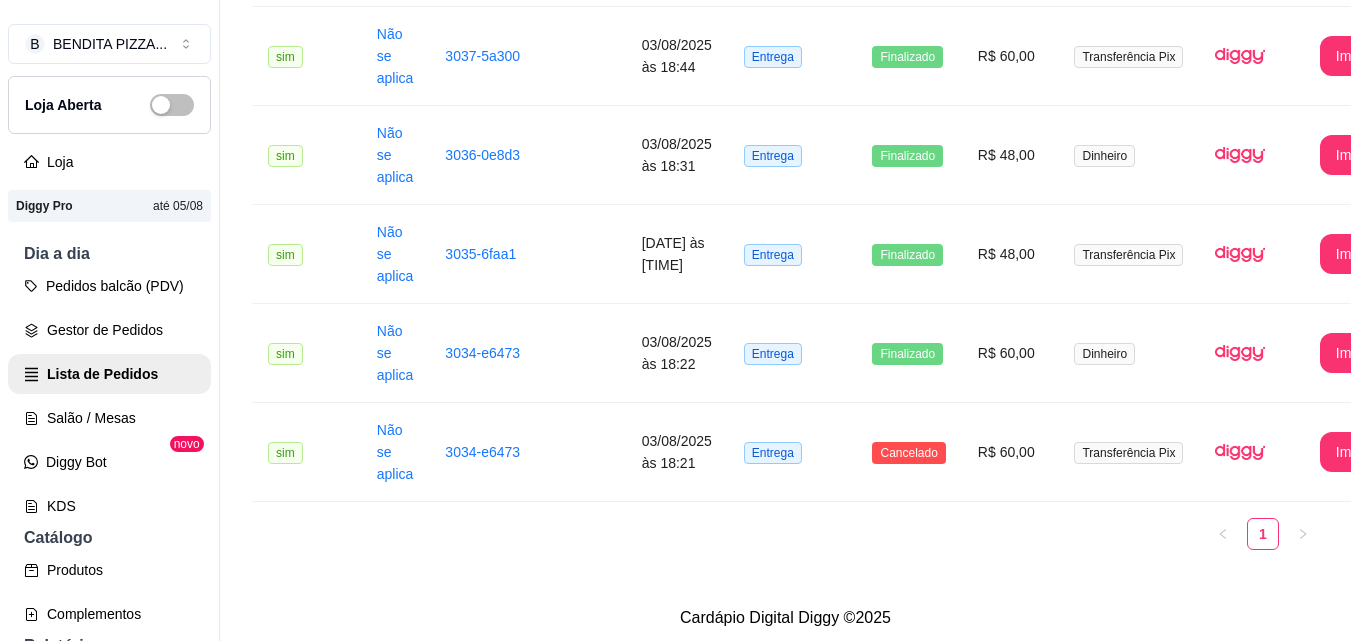 scroll, scrollTop: 1713, scrollLeft: 0, axis: vertical 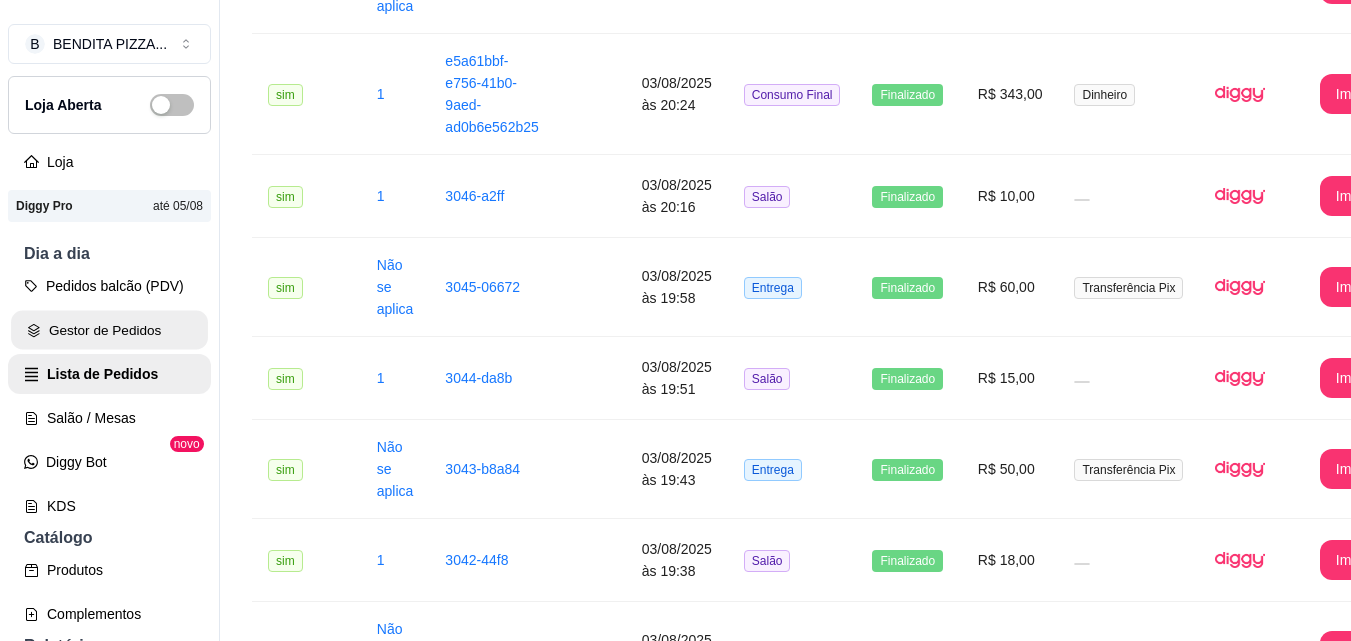 click on "Gestor de Pedidos" at bounding box center [109, 330] 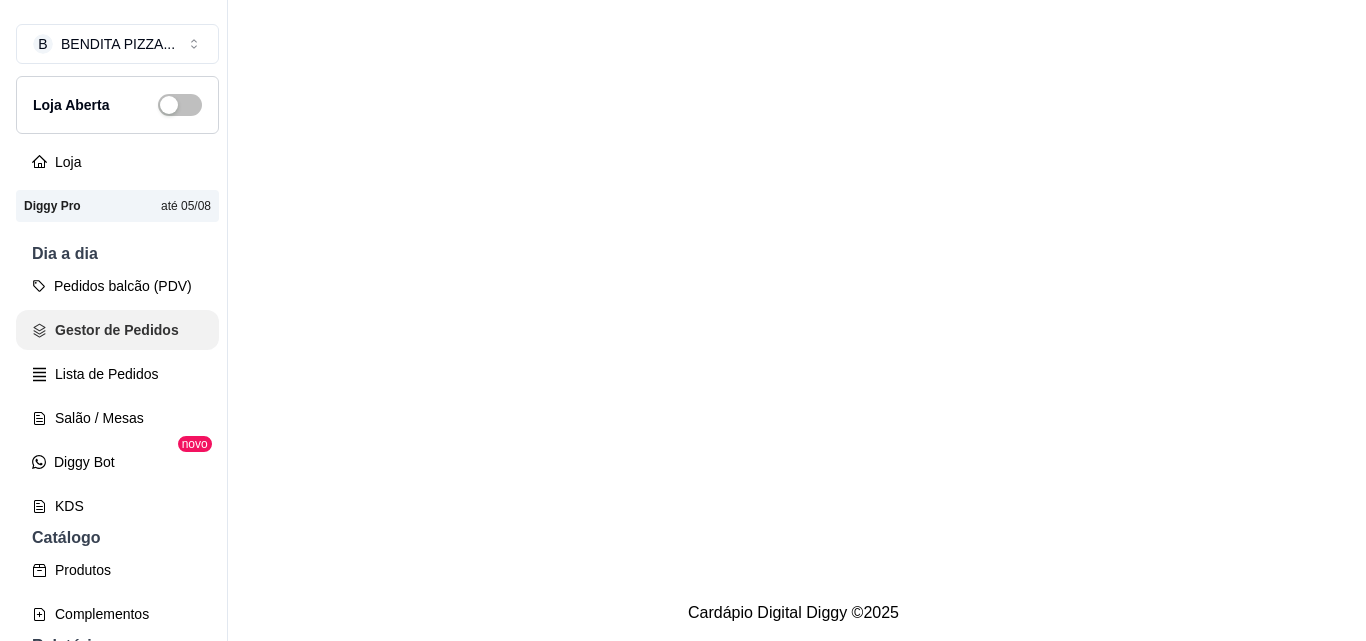 scroll, scrollTop: 0, scrollLeft: 0, axis: both 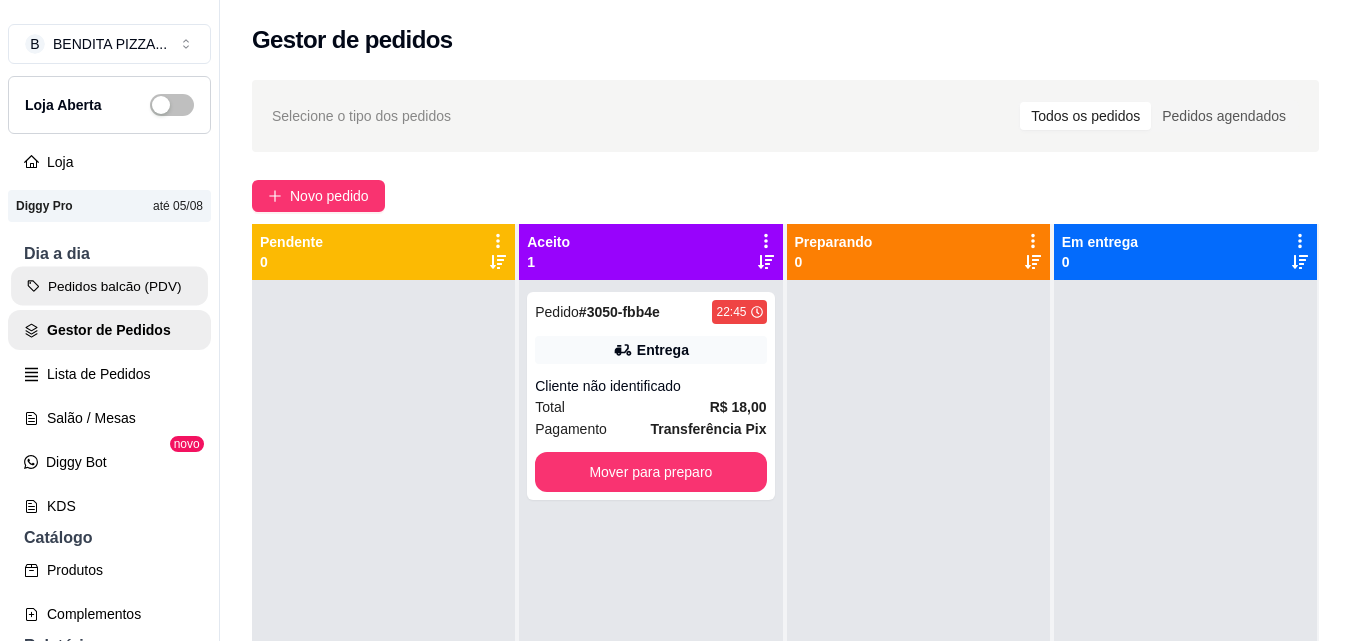 click on "Pedidos balcão (PDV)" at bounding box center (109, 286) 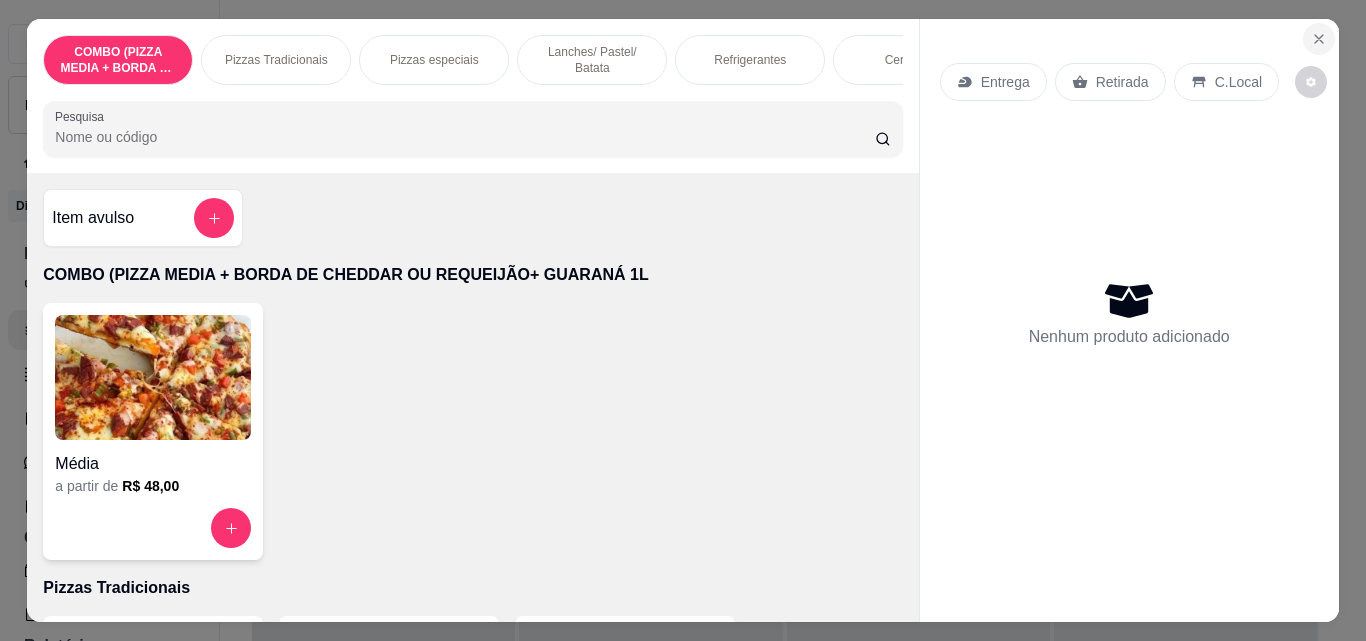 click 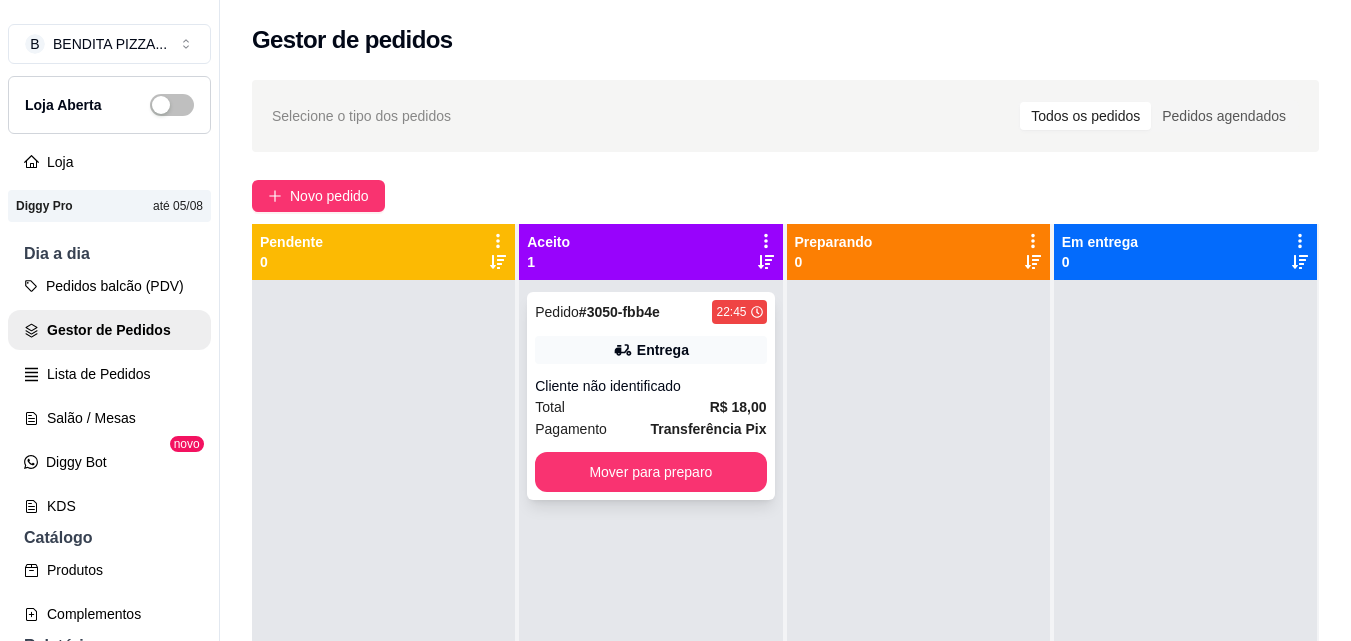 click on "Pedido  # [ORDER_ID] [TIME] Entrega Cliente não identificado Total R$ 18,00 Pagamento Transferência Pix Mover para preparo" at bounding box center [650, 396] 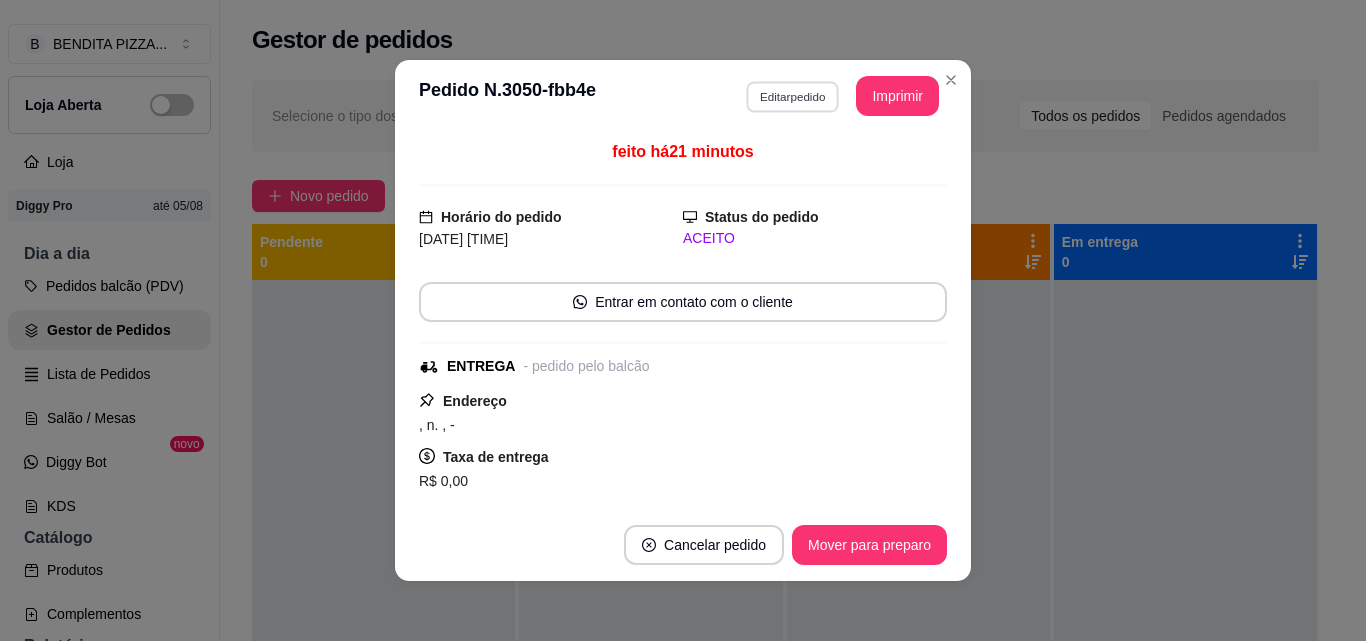 click on "Editar  pedido" at bounding box center (792, 96) 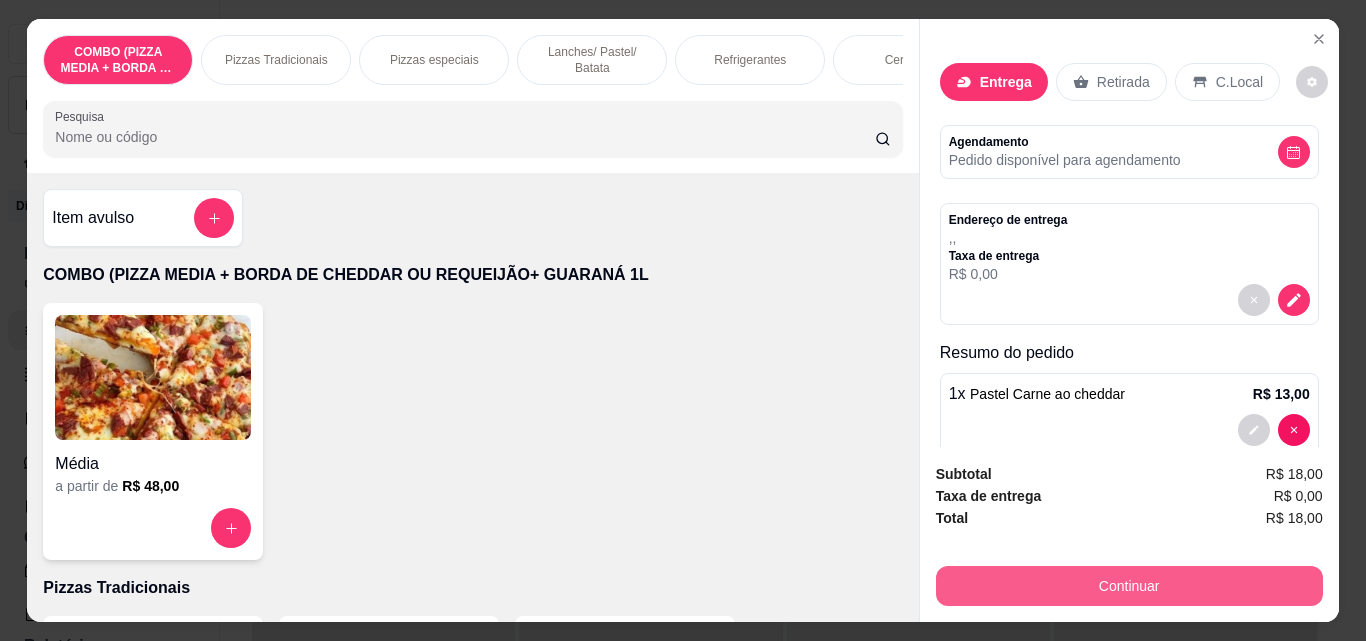 click on "Continuar" at bounding box center [1129, 586] 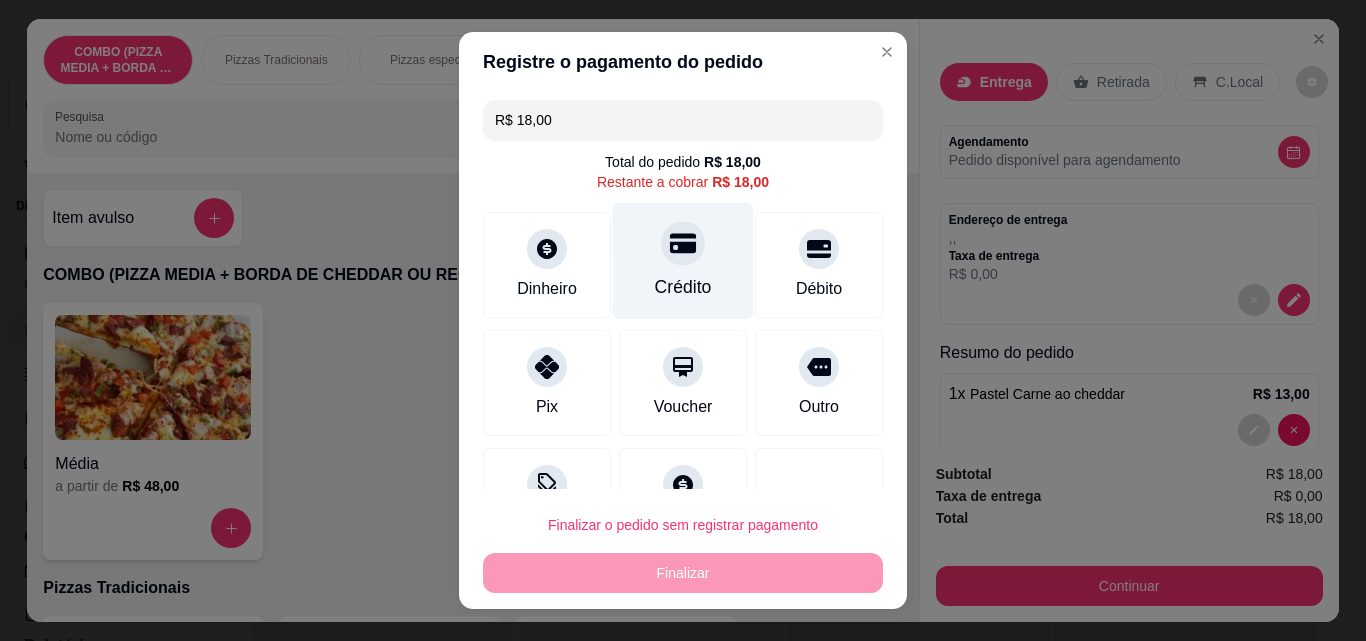 click 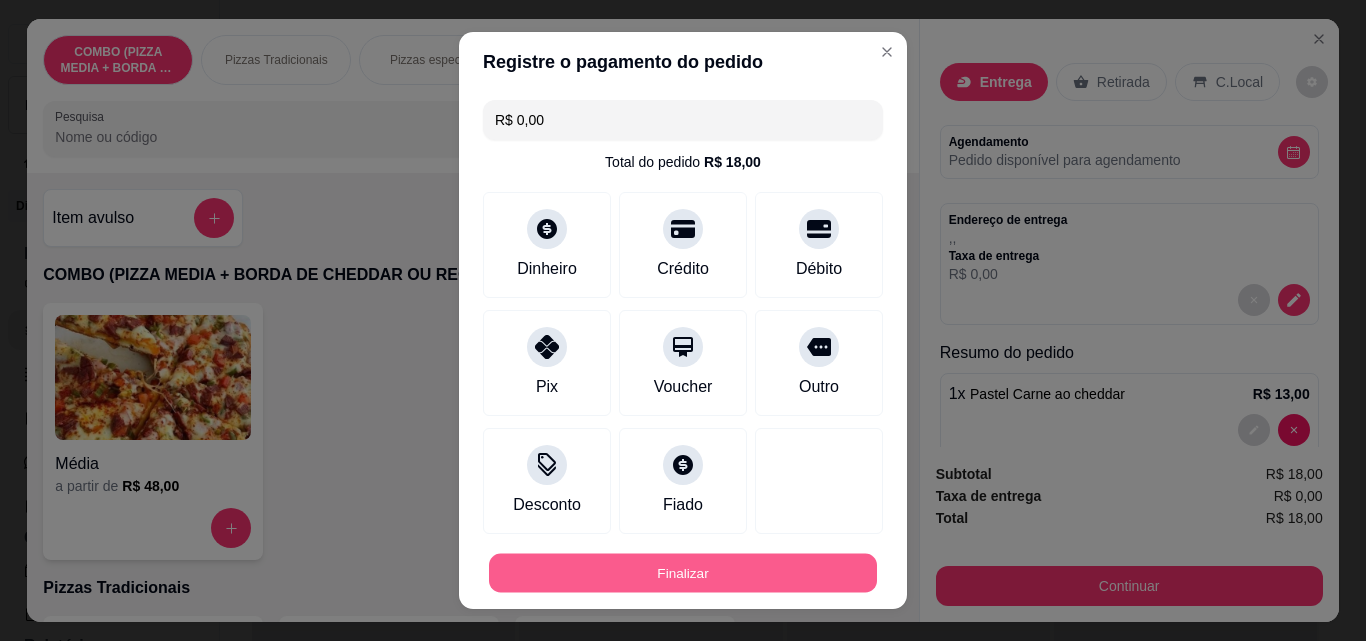 click on "Finalizar" at bounding box center [683, 573] 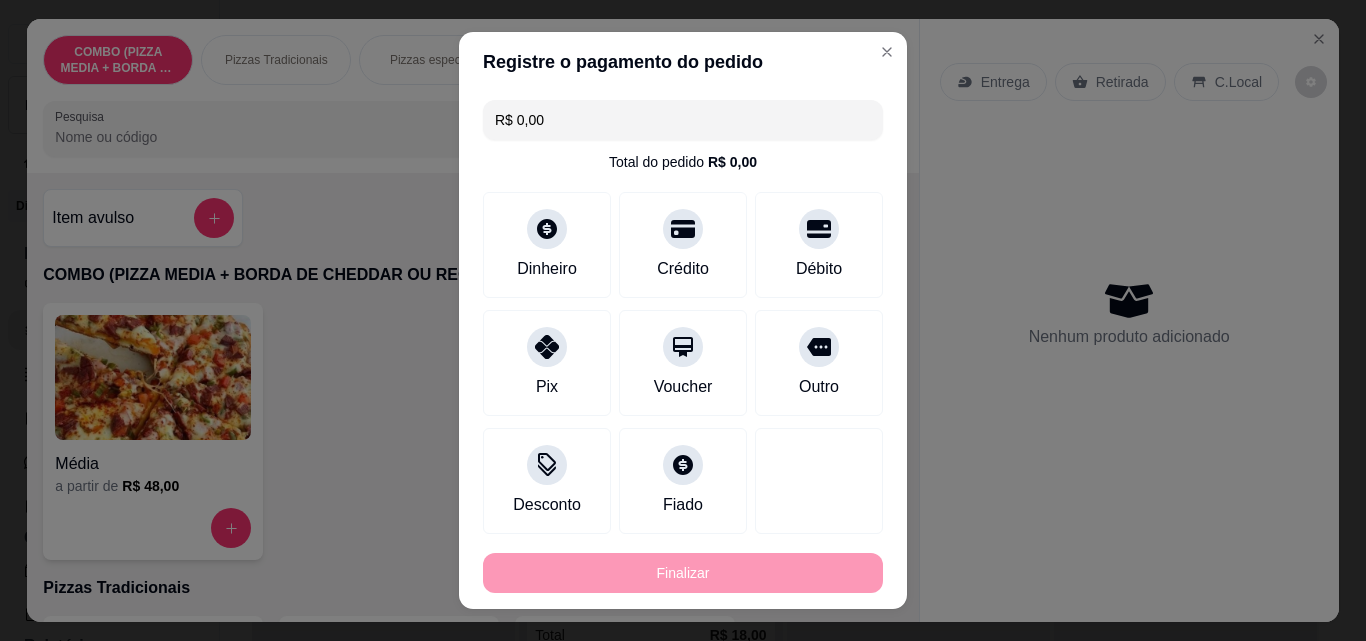 type on "0" 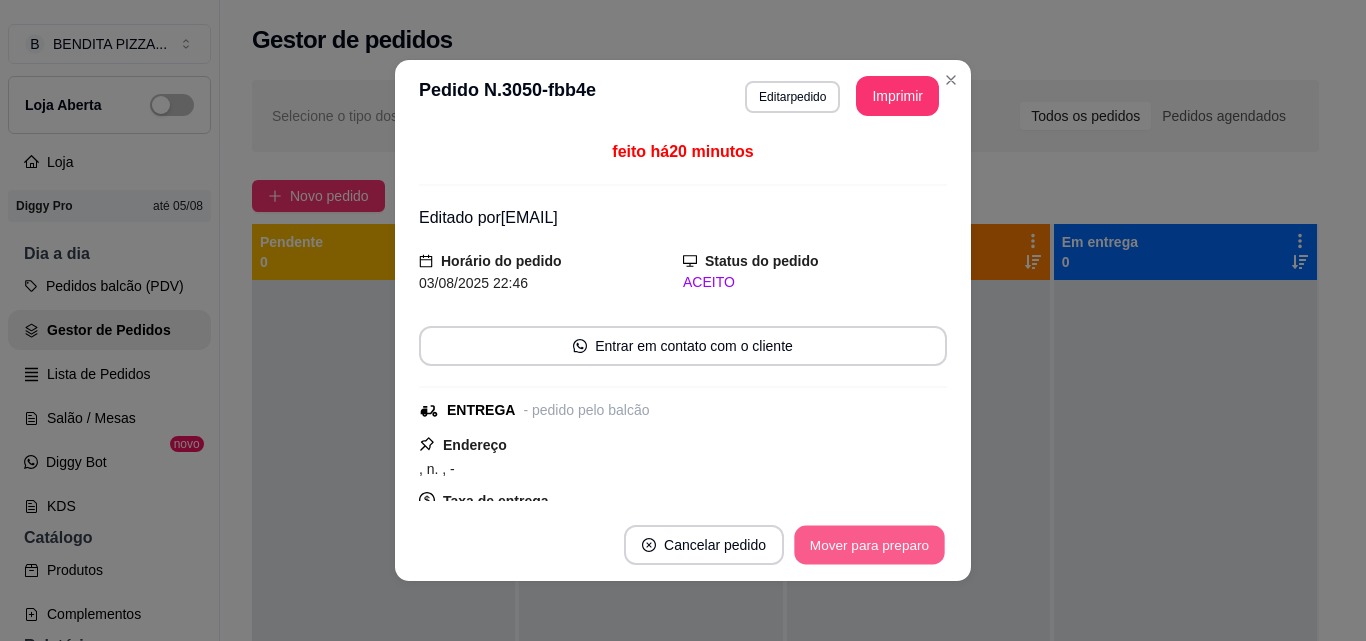 click on "Mover para preparo" at bounding box center (869, 545) 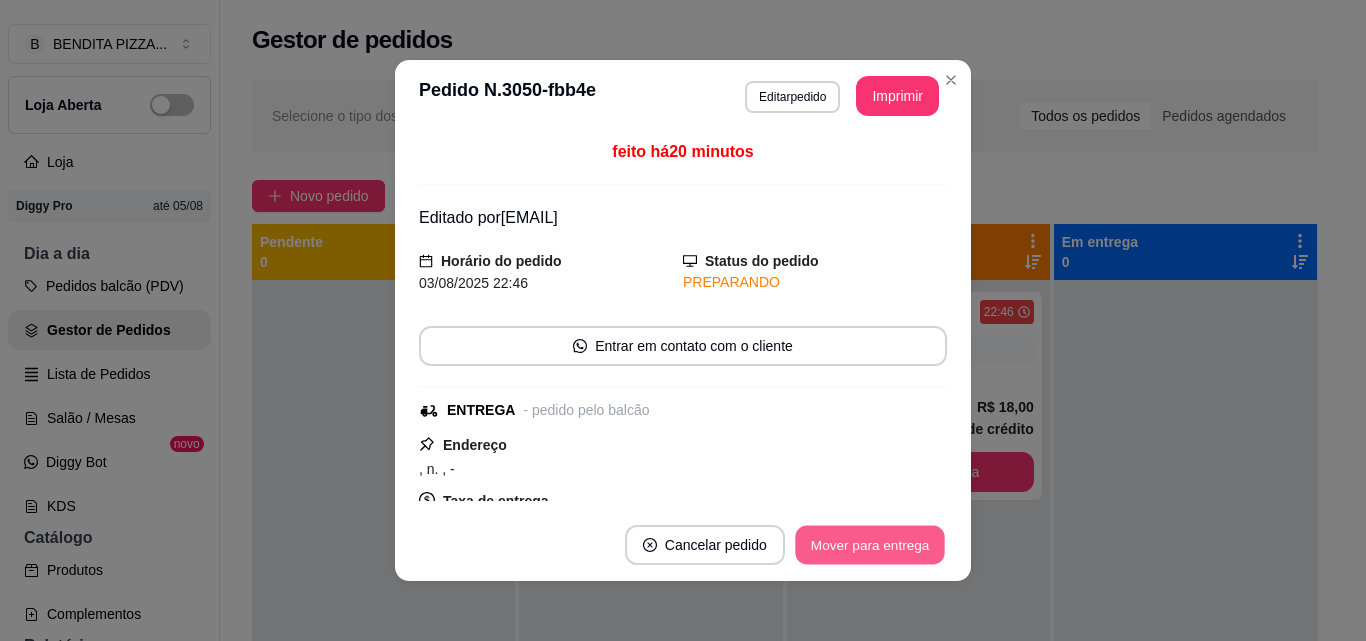 click on "Mover para entrega" at bounding box center [870, 545] 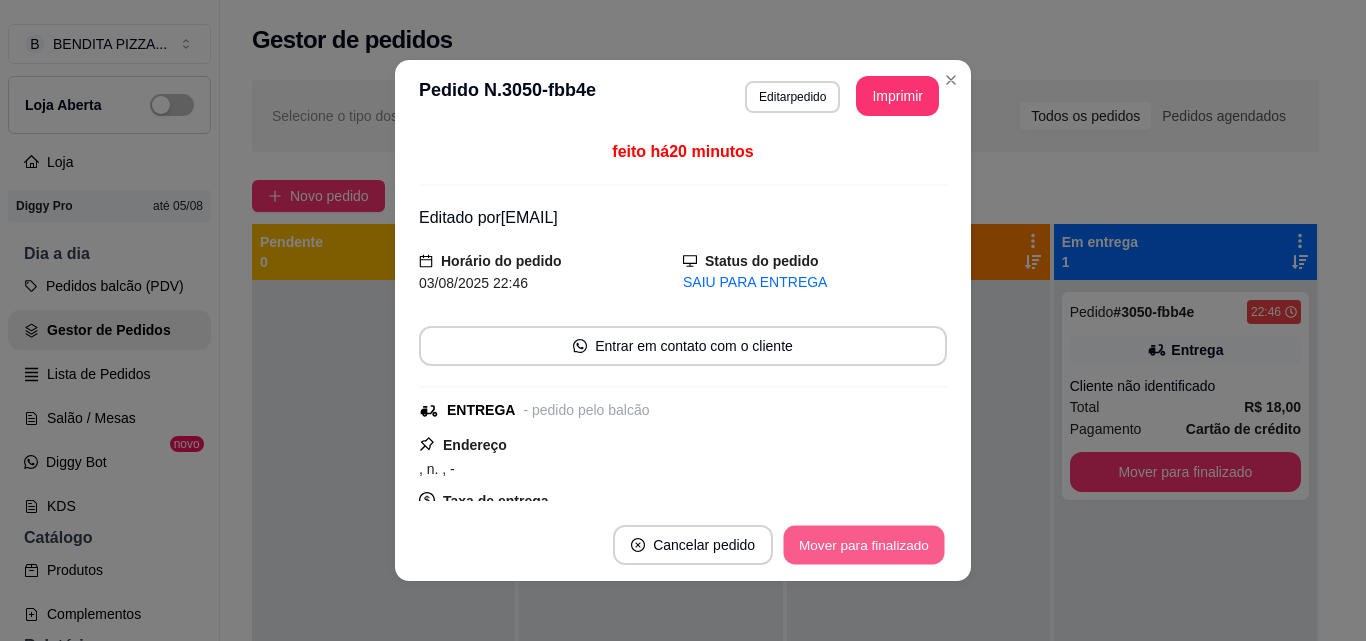 click on "Mover para finalizado" at bounding box center [864, 545] 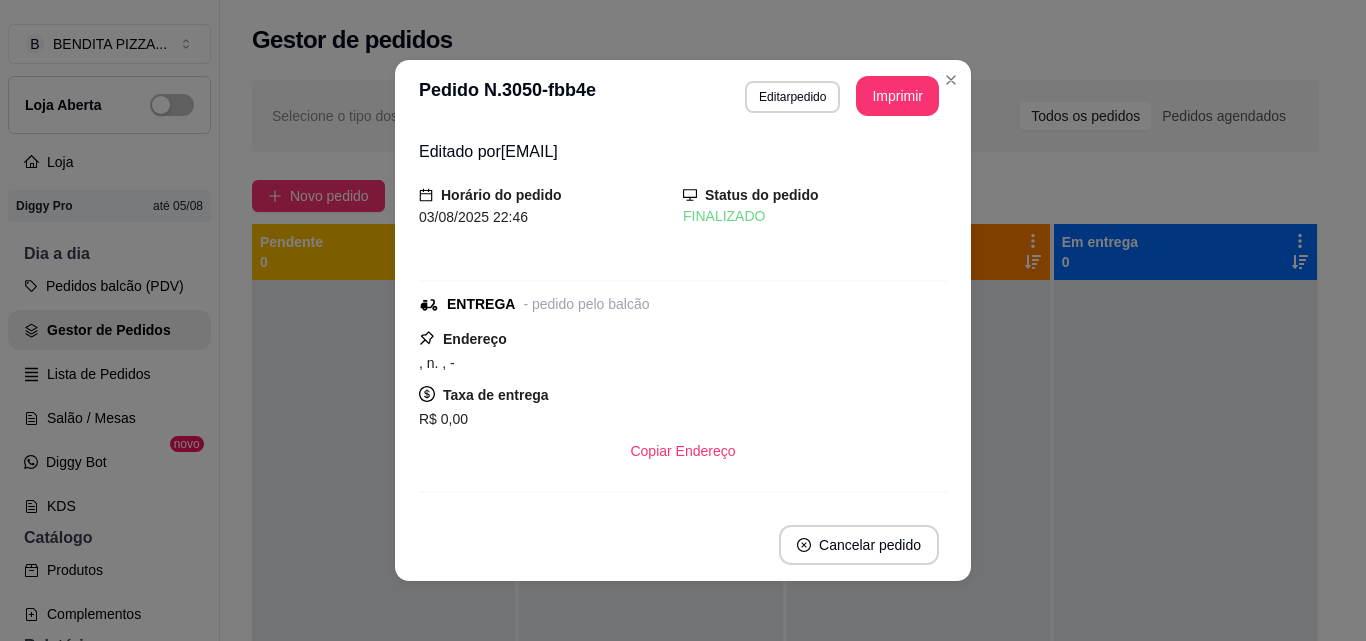 click on "Endereço  , n. ,  -   Taxa de entrega  R$ 0,00 Copiar Endereço" at bounding box center (683, 399) 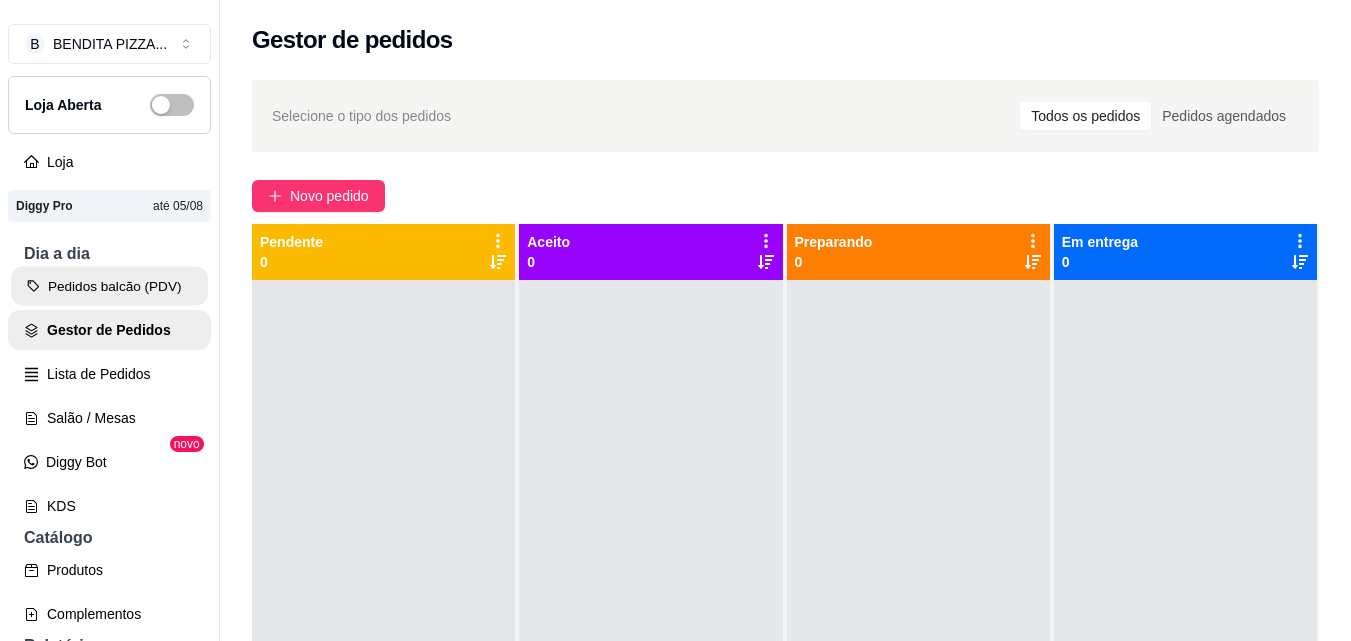 click on "Pedidos balcão (PDV)" at bounding box center [109, 286] 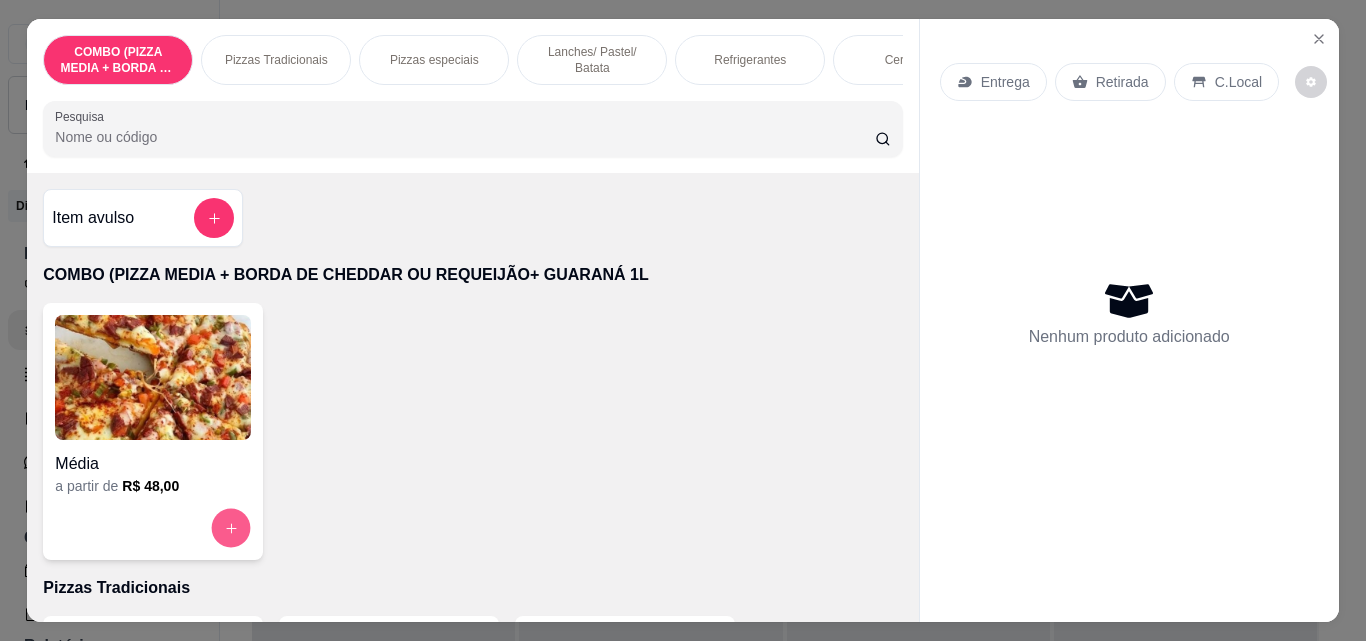 click 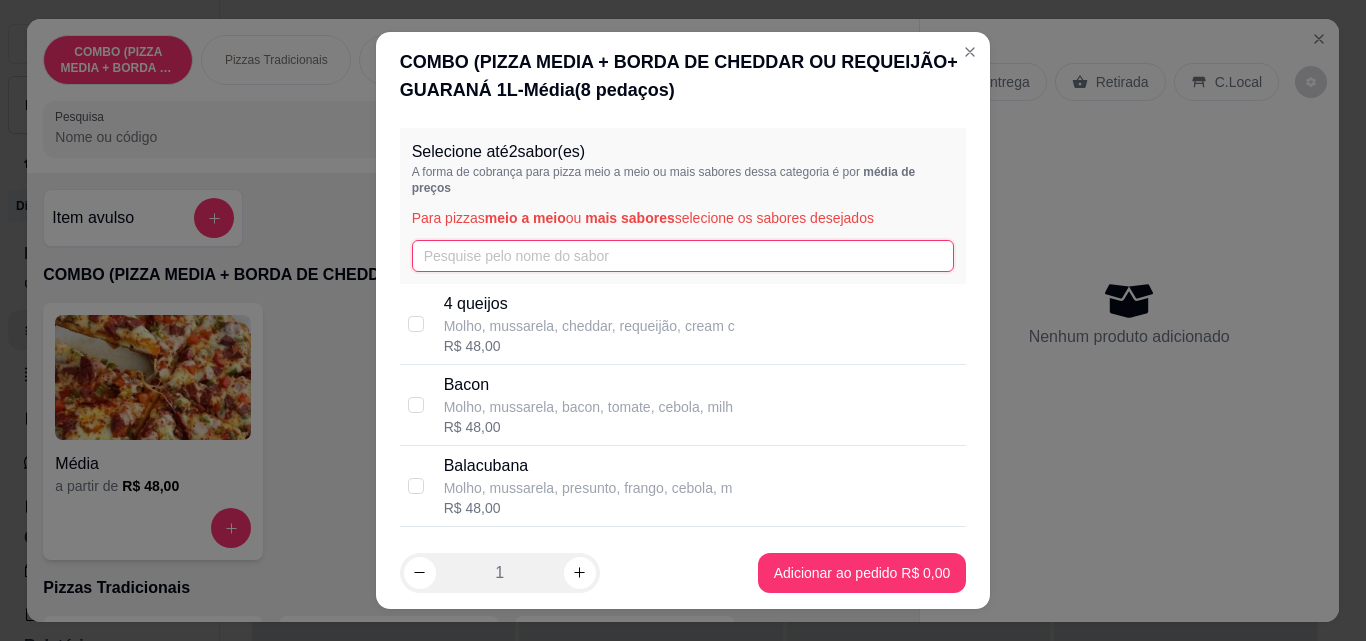 click at bounding box center (683, 256) 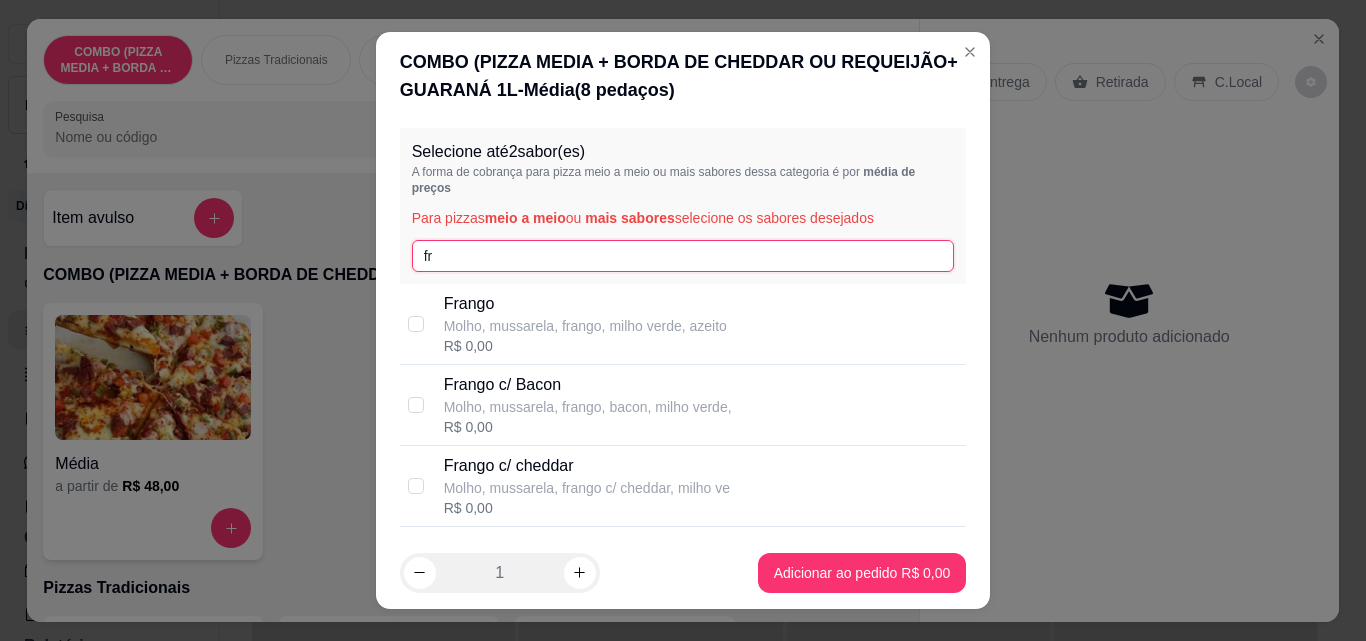 type on "fr" 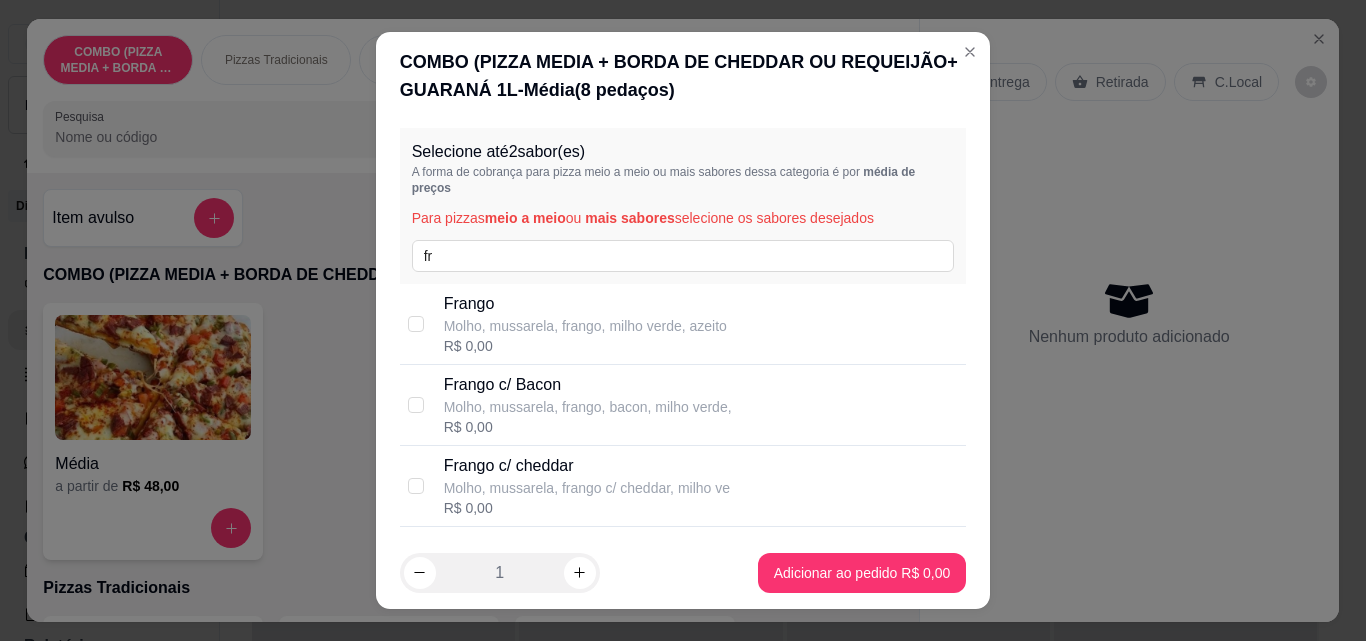scroll, scrollTop: 365, scrollLeft: 0, axis: vertical 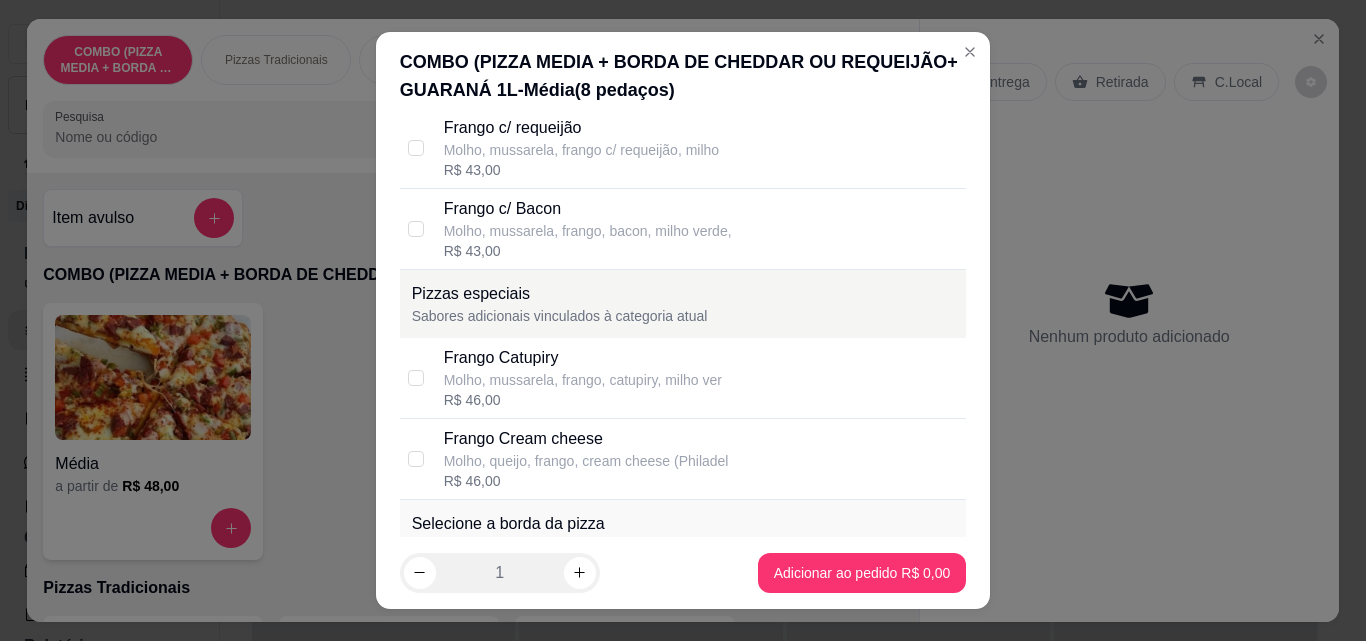 click on "Frango Catupiry" at bounding box center (583, 358) 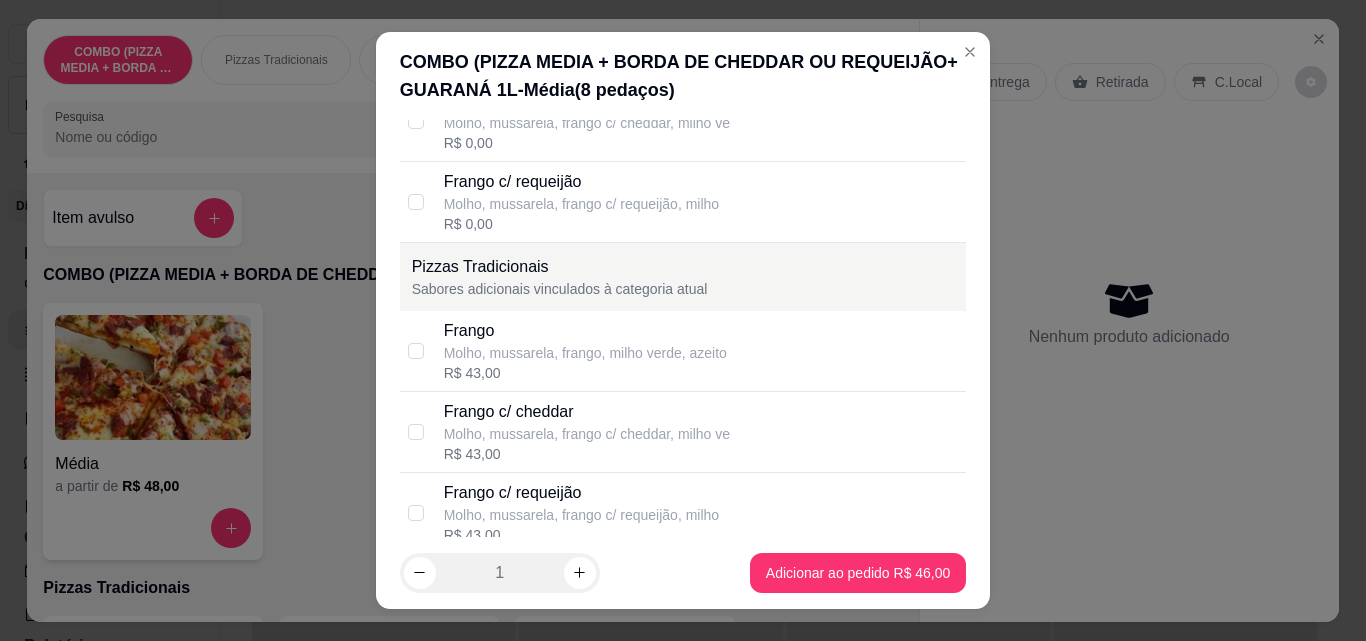 scroll, scrollTop: 26, scrollLeft: 0, axis: vertical 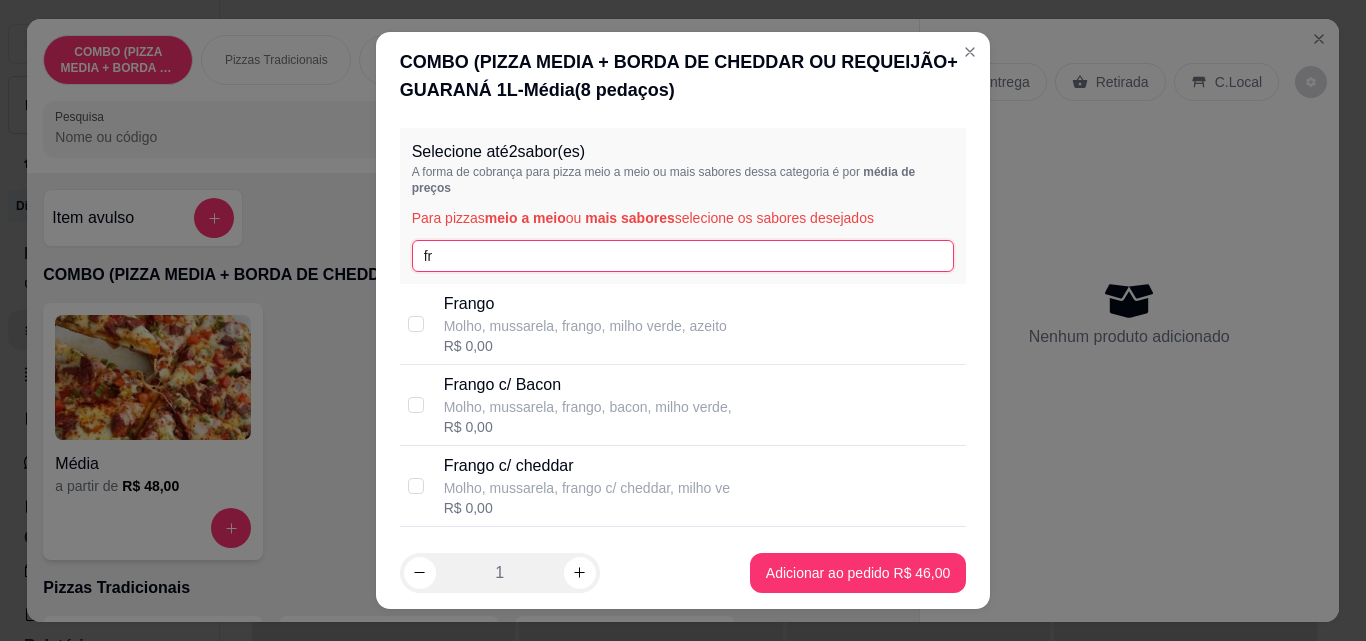 click on "fr" at bounding box center (683, 256) 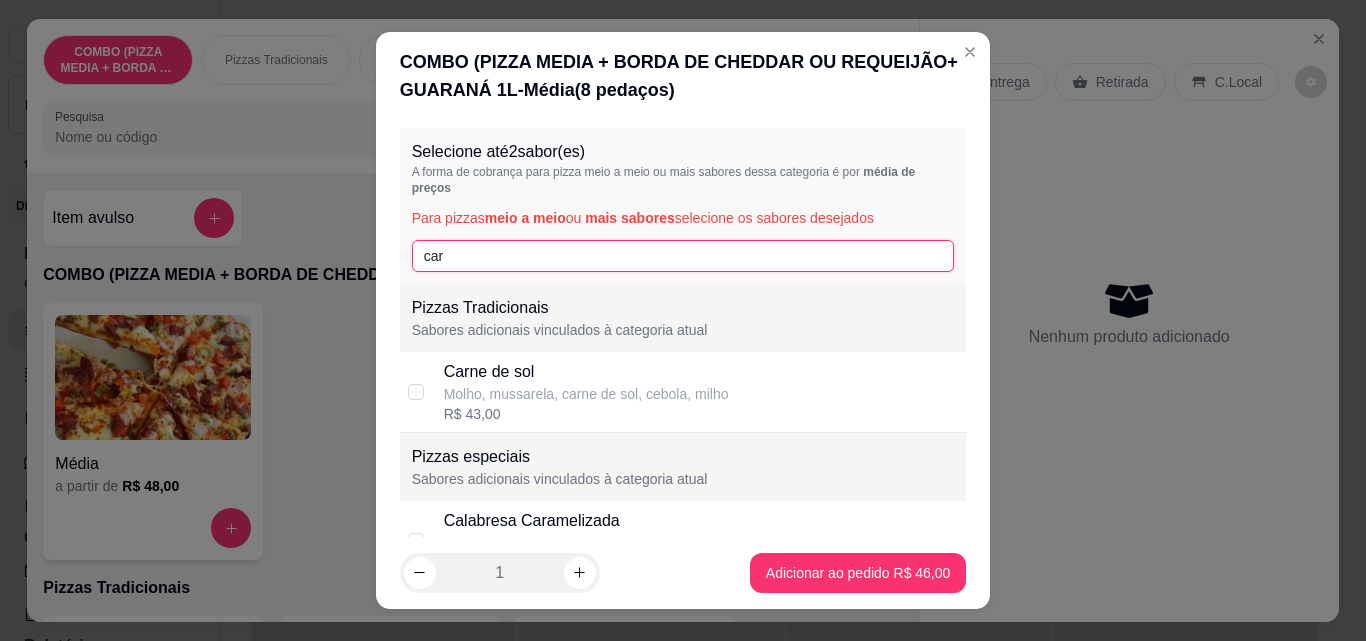 type on "car" 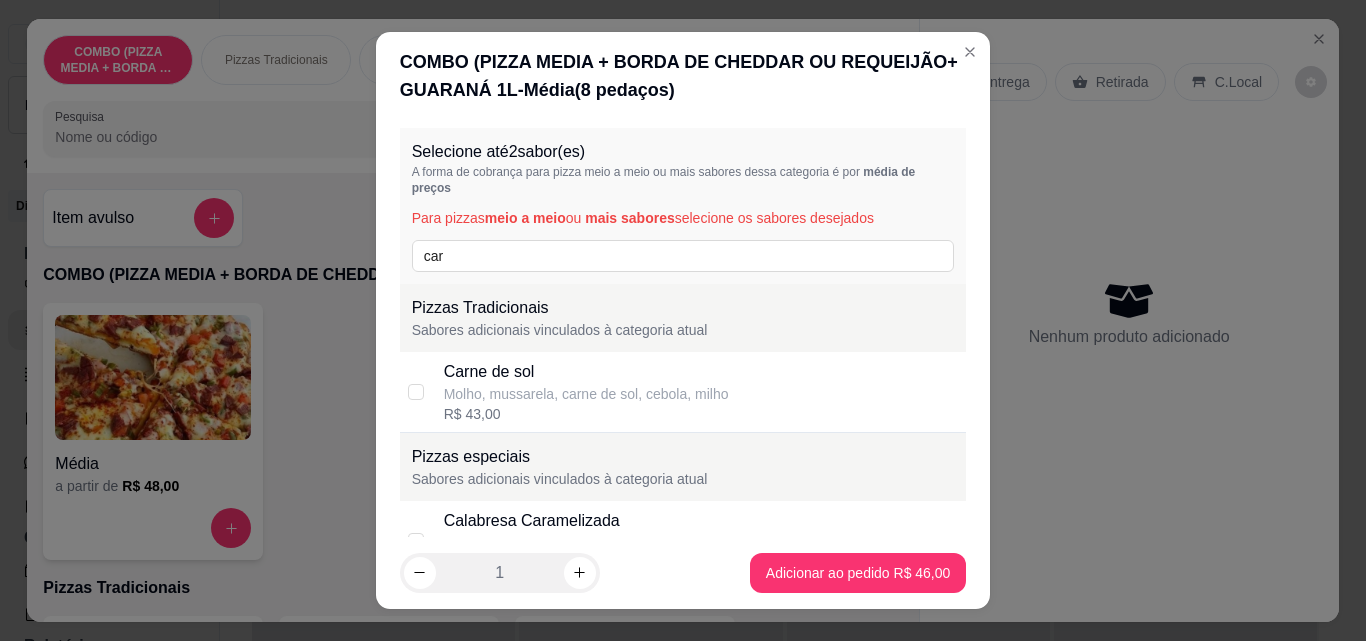 click on "Carne de sol Molho, mussarela, carne de sol, cebola, milho R$ 43,00" at bounding box center (683, 392) 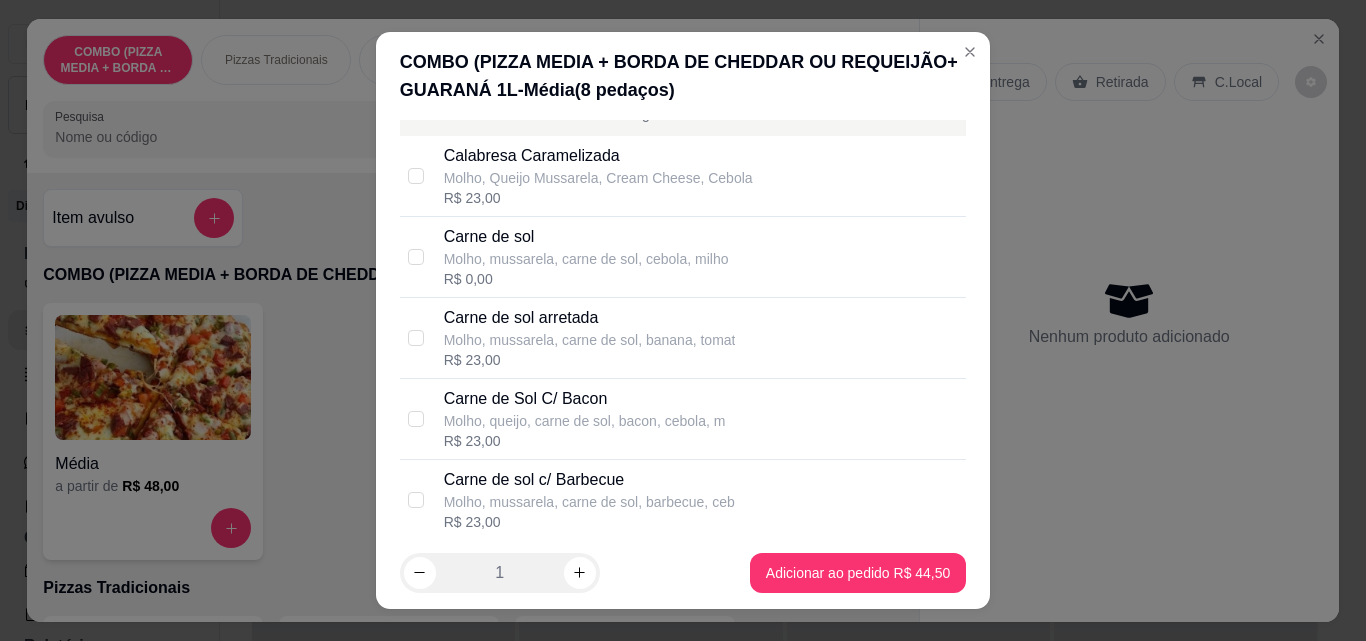 scroll, scrollTop: 730, scrollLeft: 0, axis: vertical 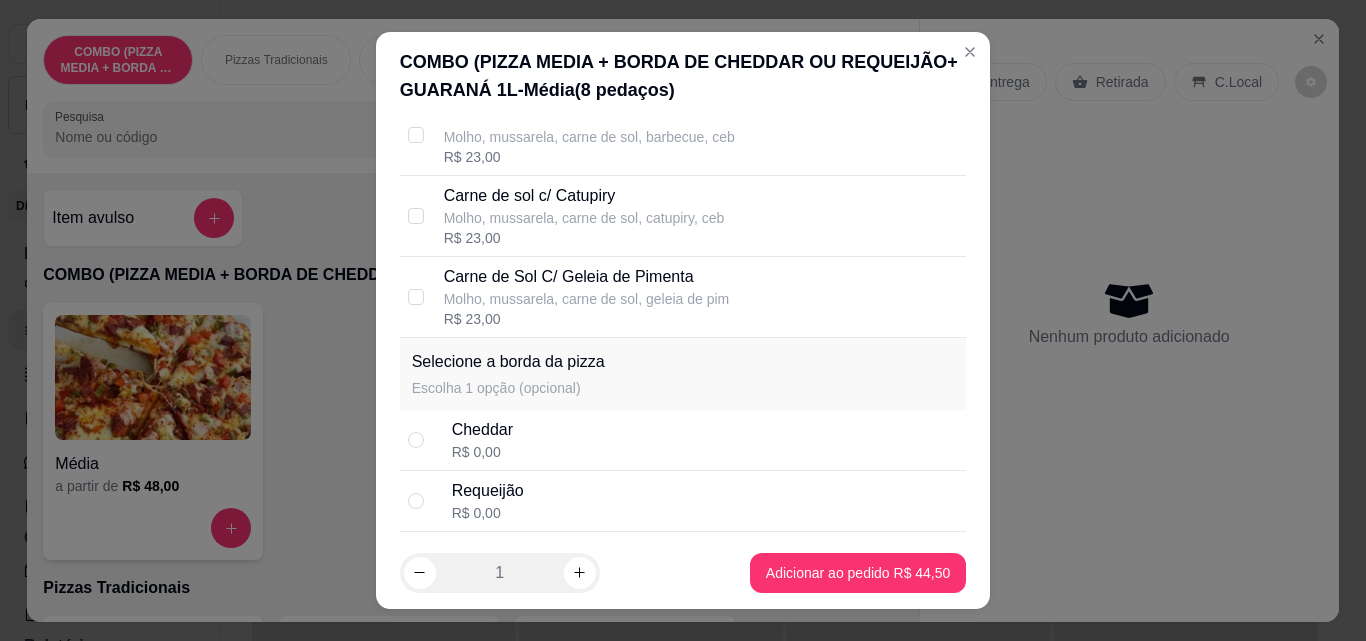 click on "Cheddar  R$ 0,00" at bounding box center [705, 440] 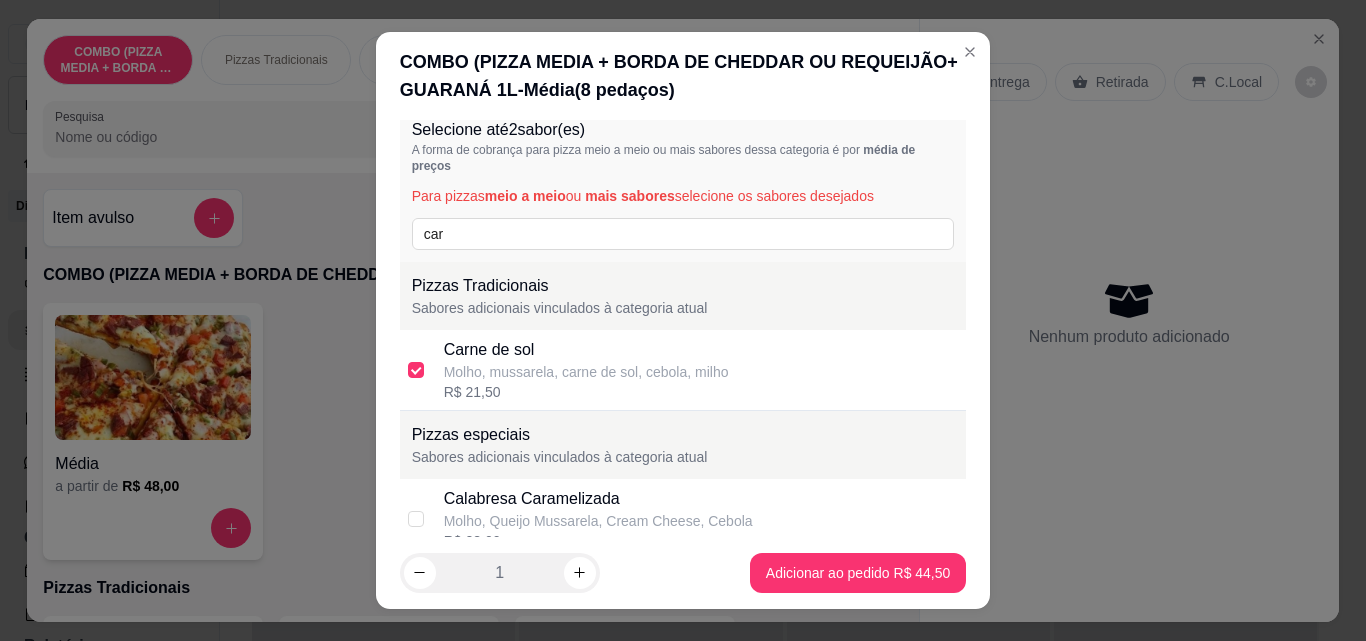 scroll, scrollTop: 0, scrollLeft: 0, axis: both 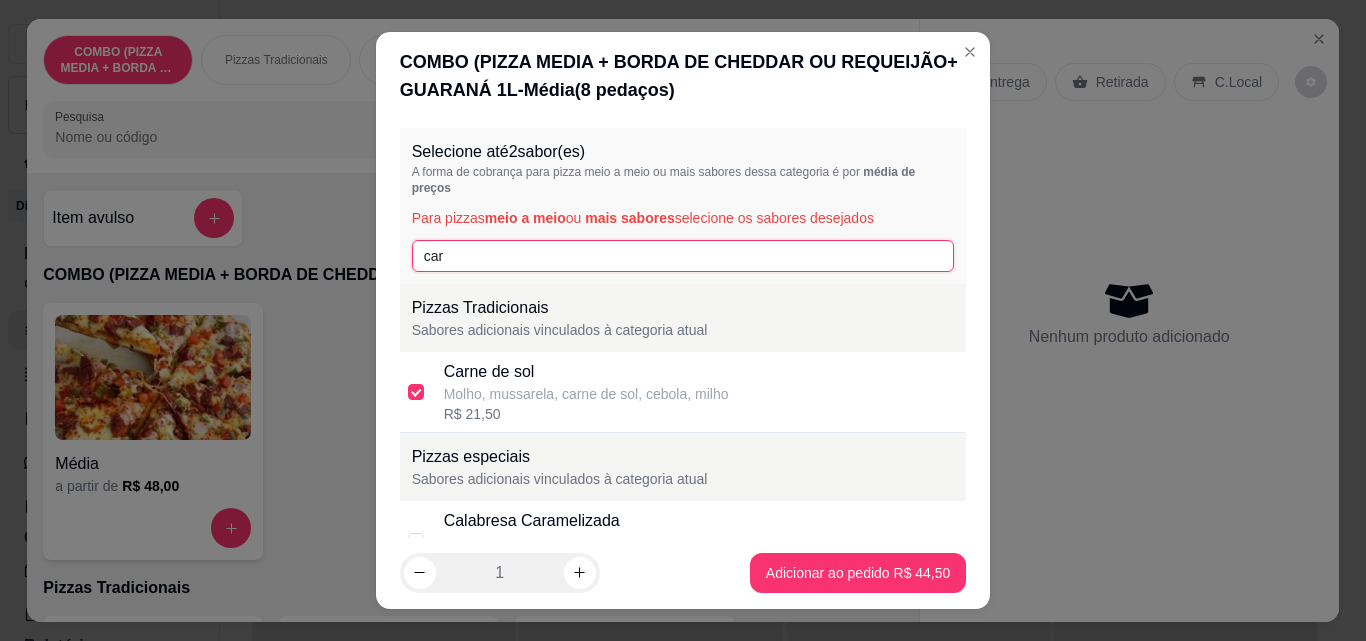 click on "car" at bounding box center (683, 256) 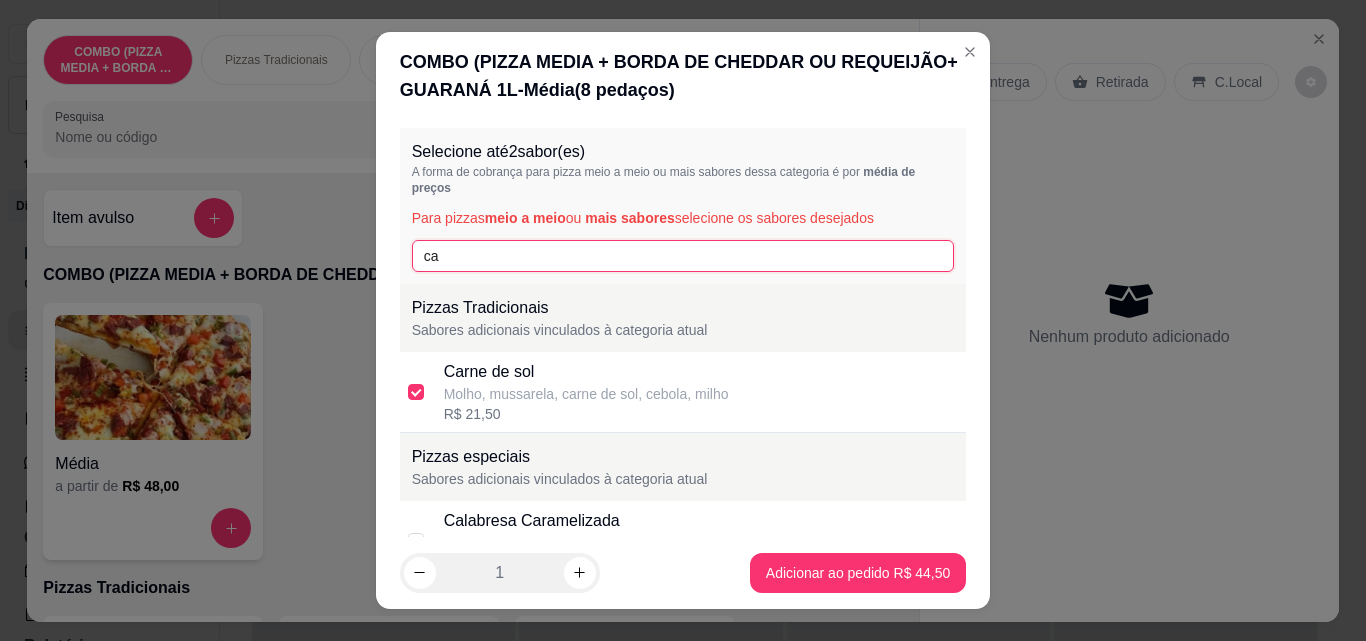 type on "c" 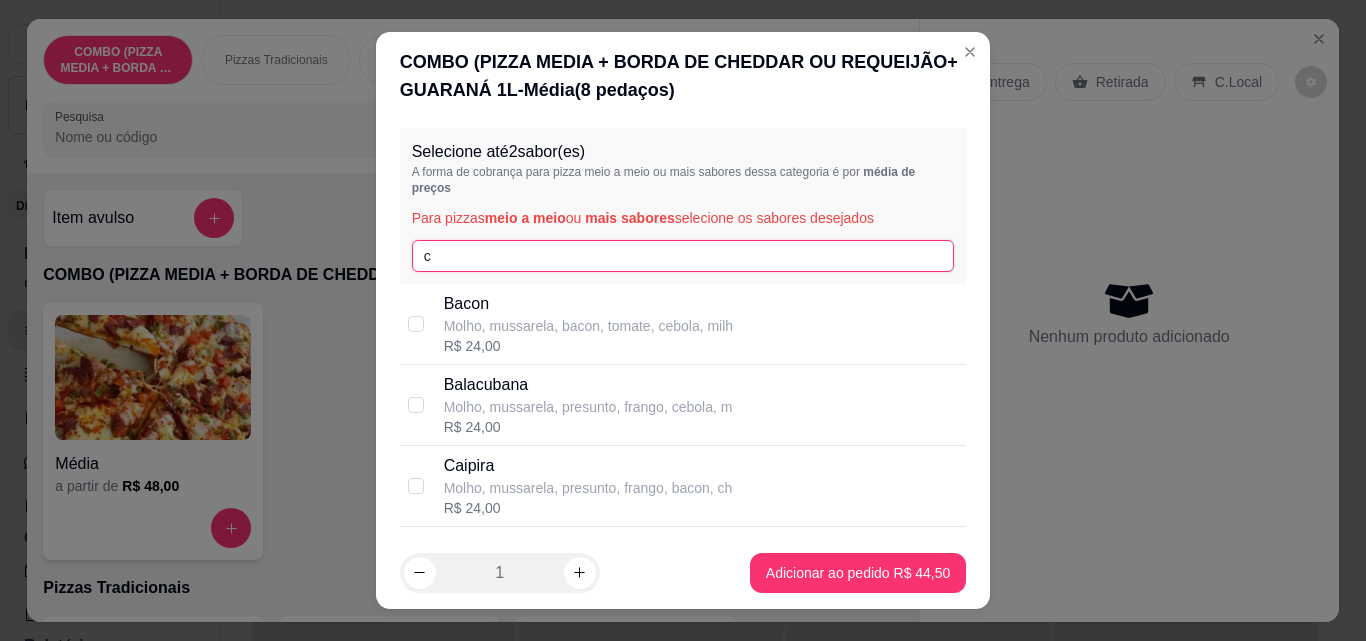 type 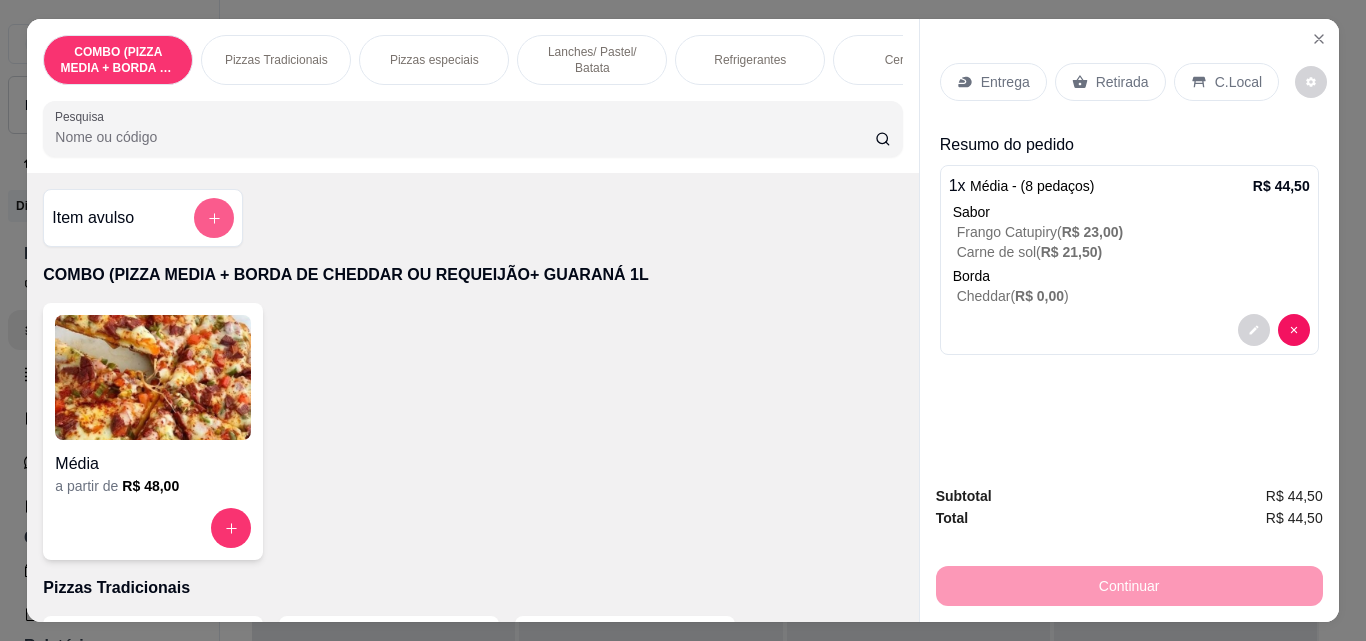 click 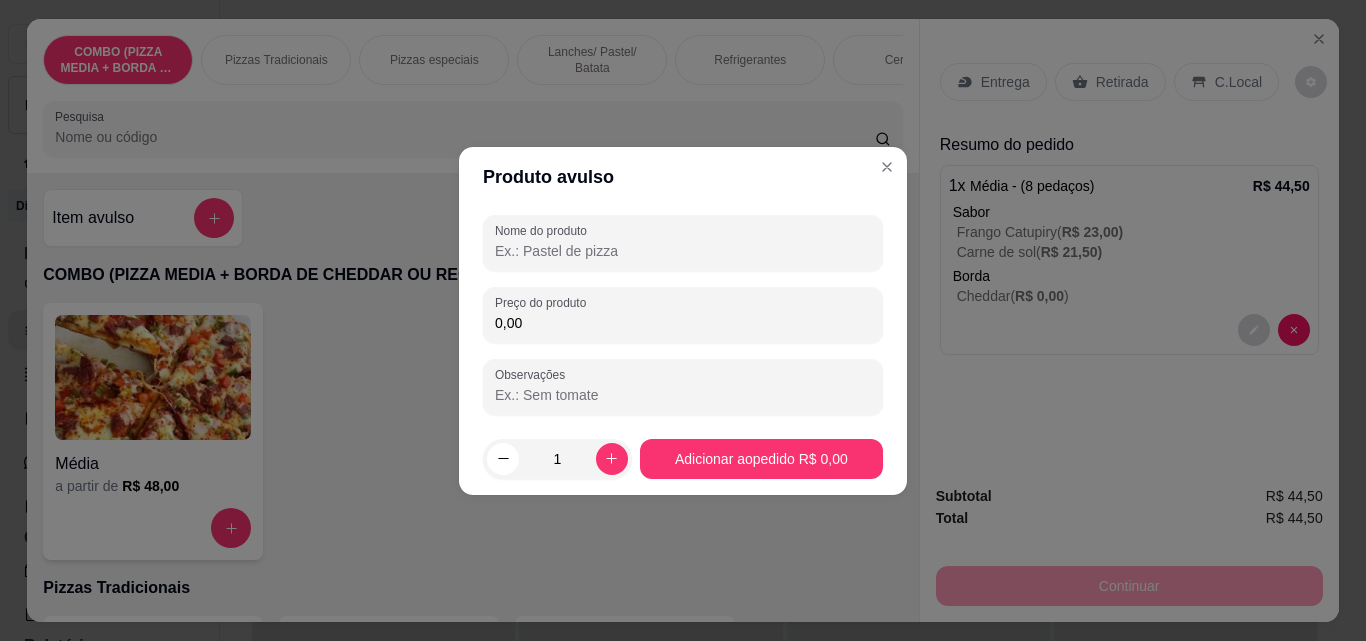 click on "Nome do produto" at bounding box center (683, 251) 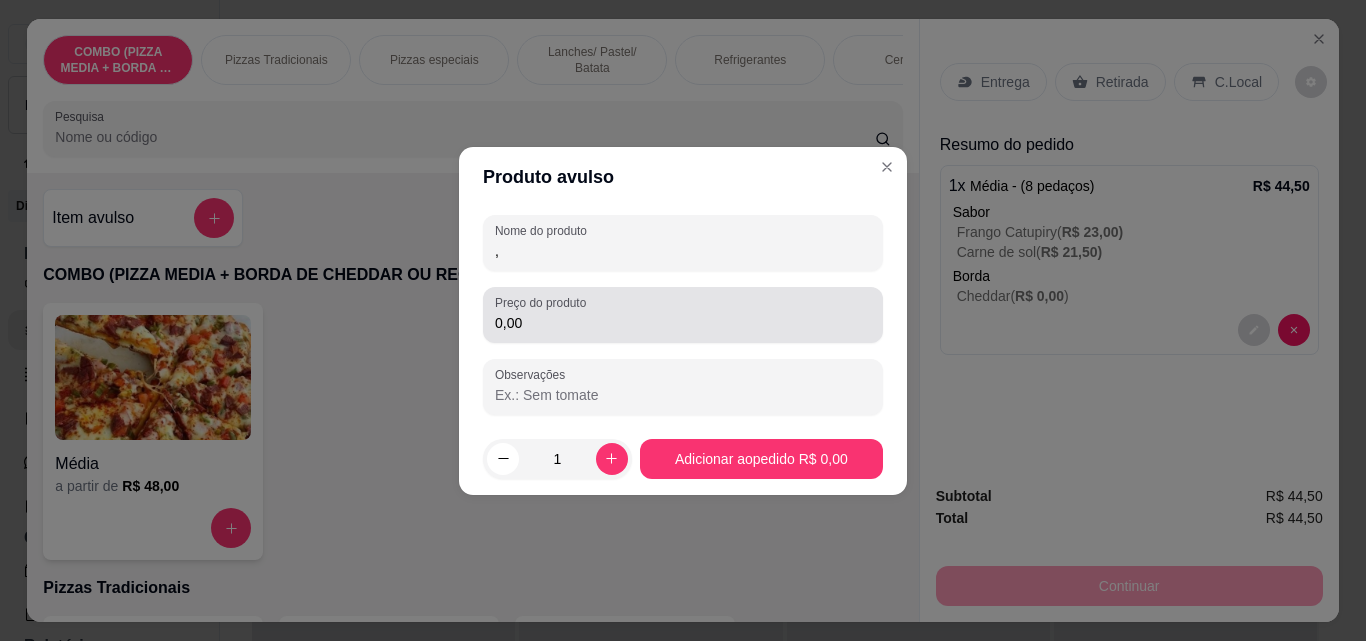 type on "," 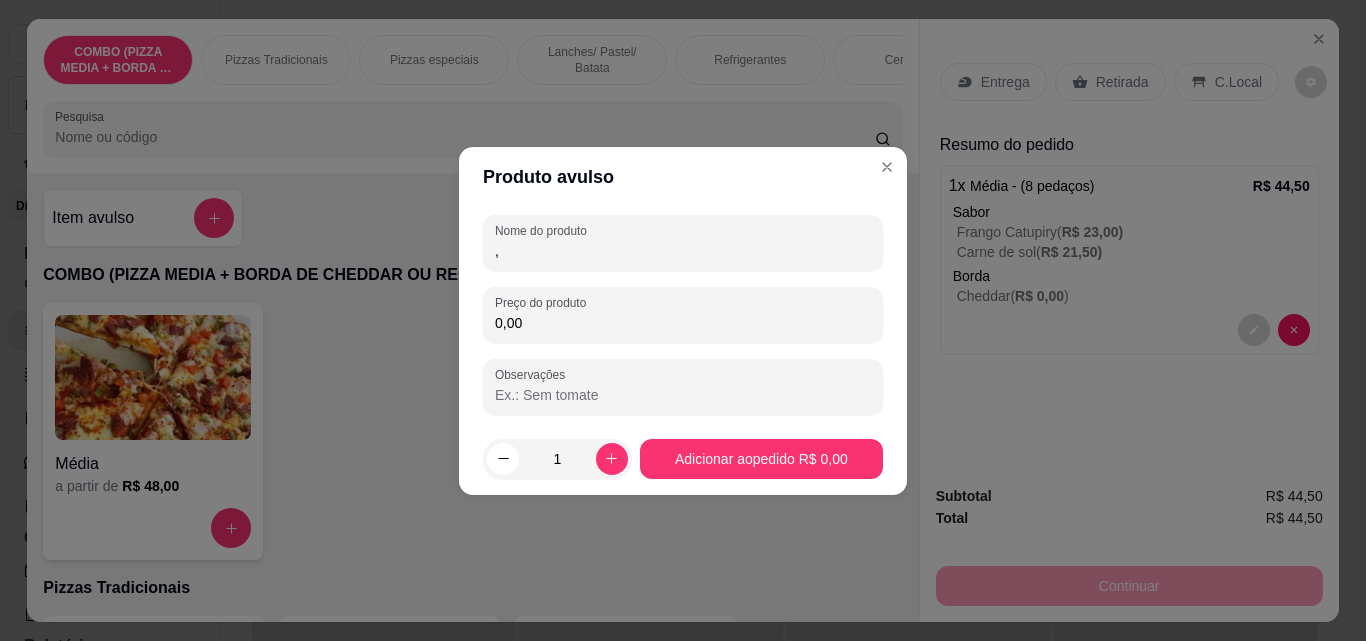 click on "0,00" at bounding box center [683, 323] 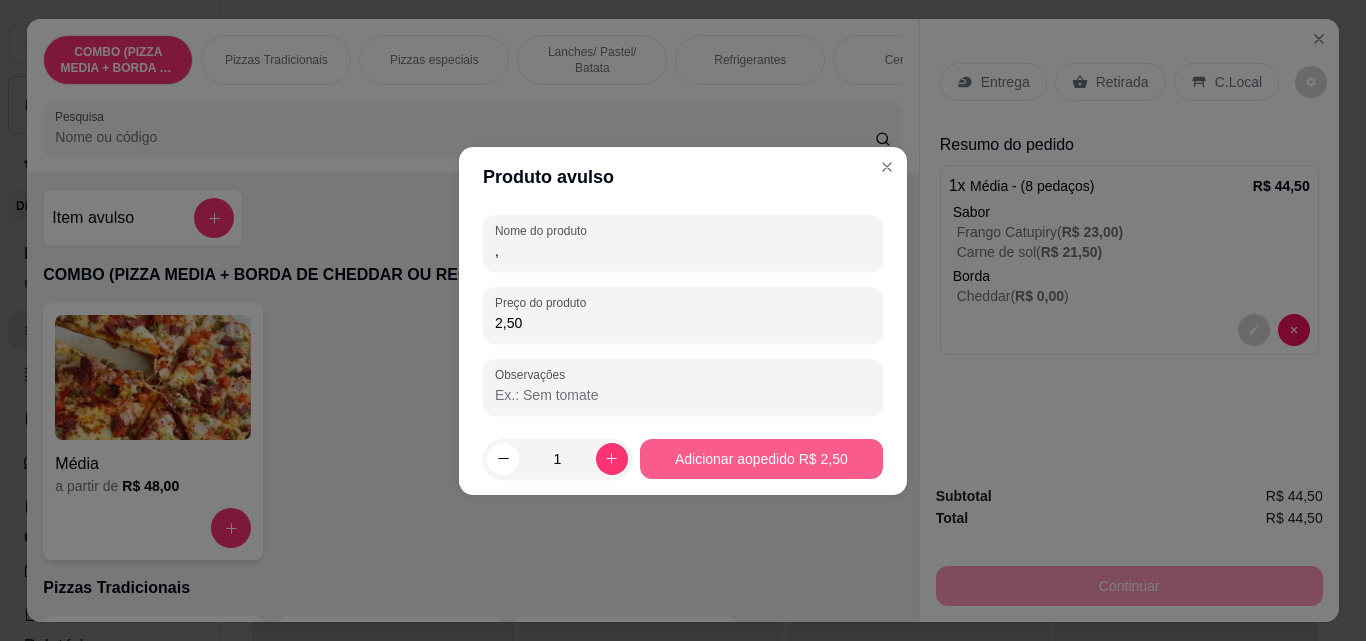 type on "2,50" 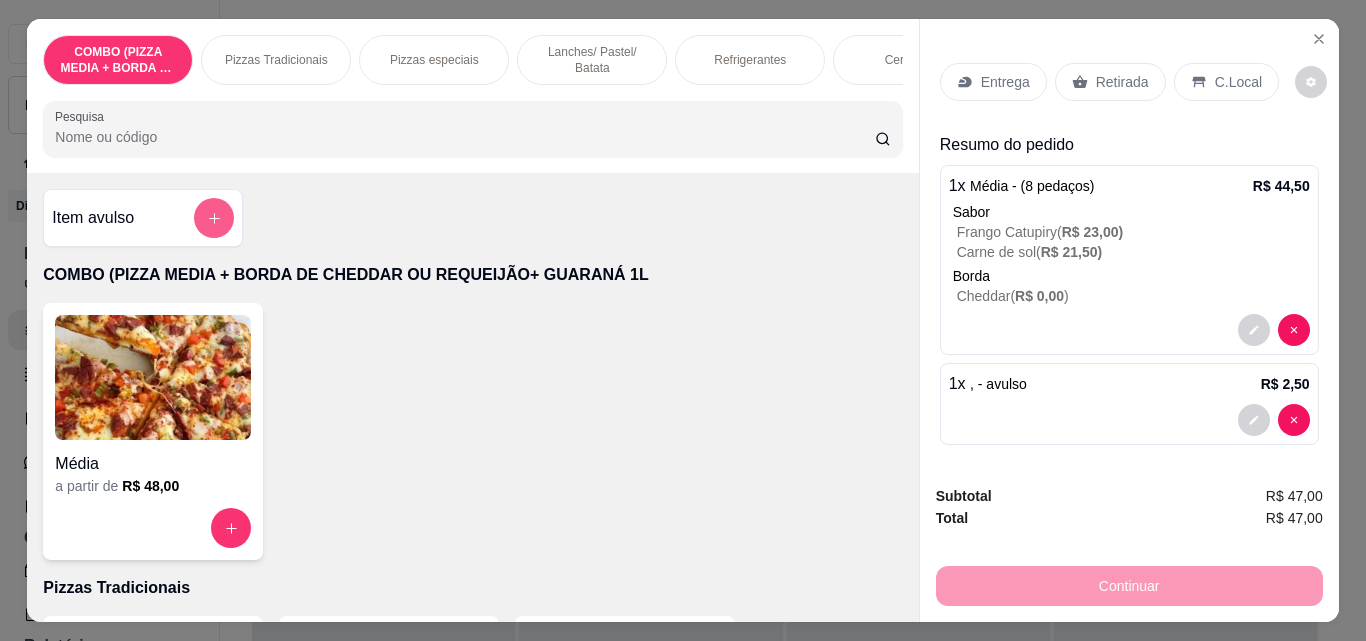 click at bounding box center (214, 218) 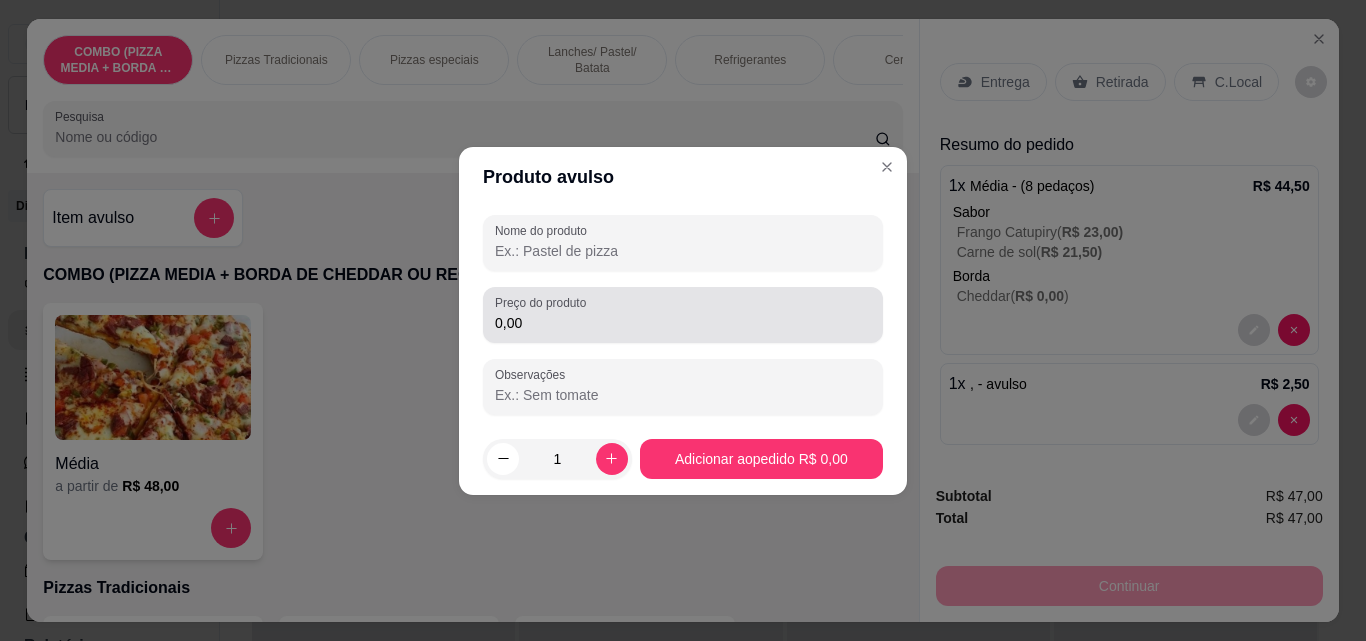 click on "0,00" at bounding box center (683, 323) 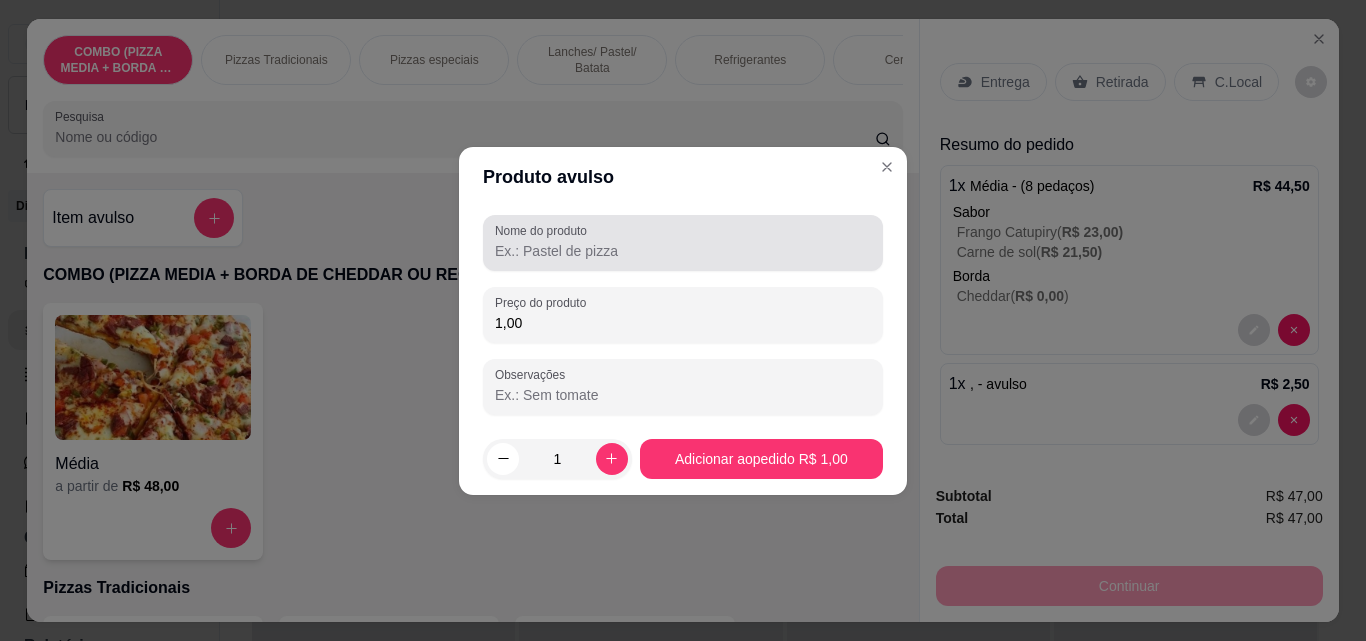 type on "1,00" 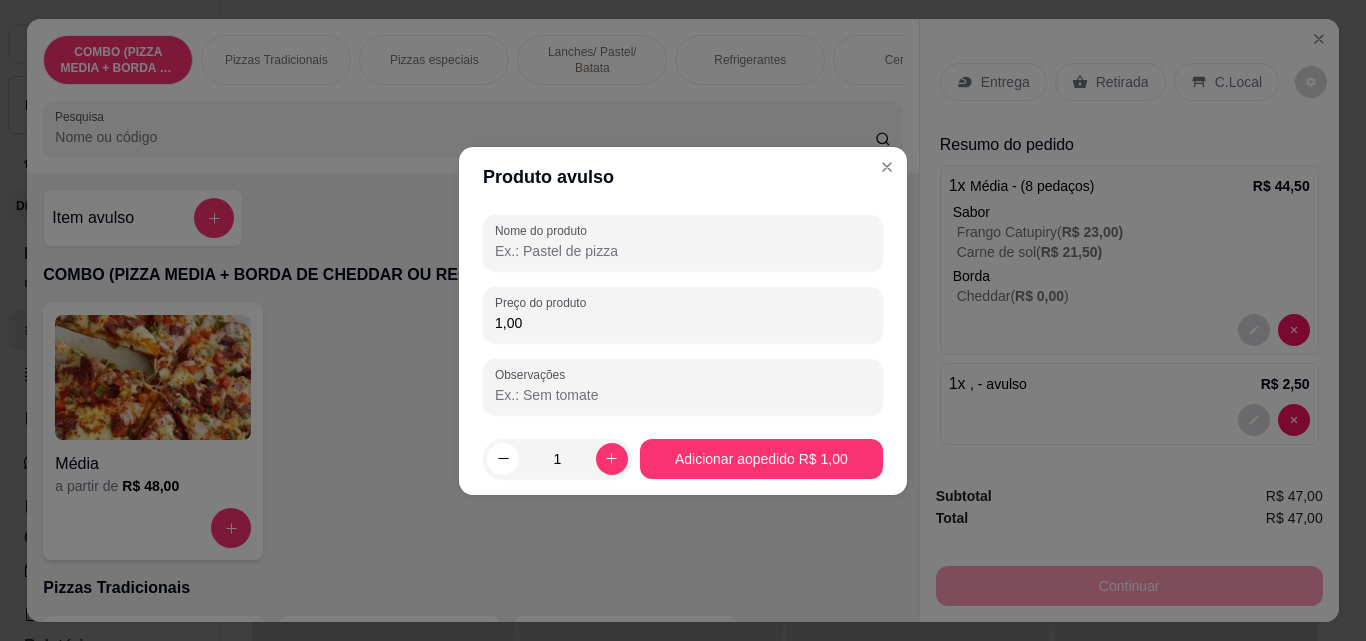 click on "Nome do produto" at bounding box center (683, 251) 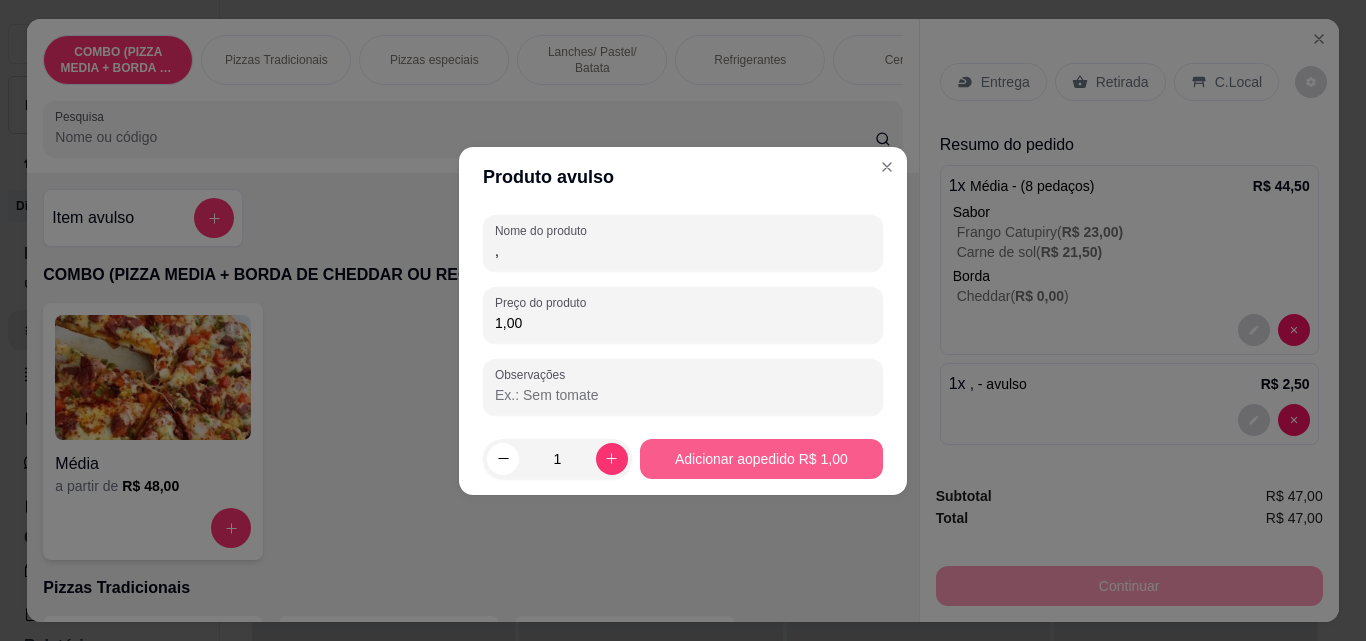 type on "," 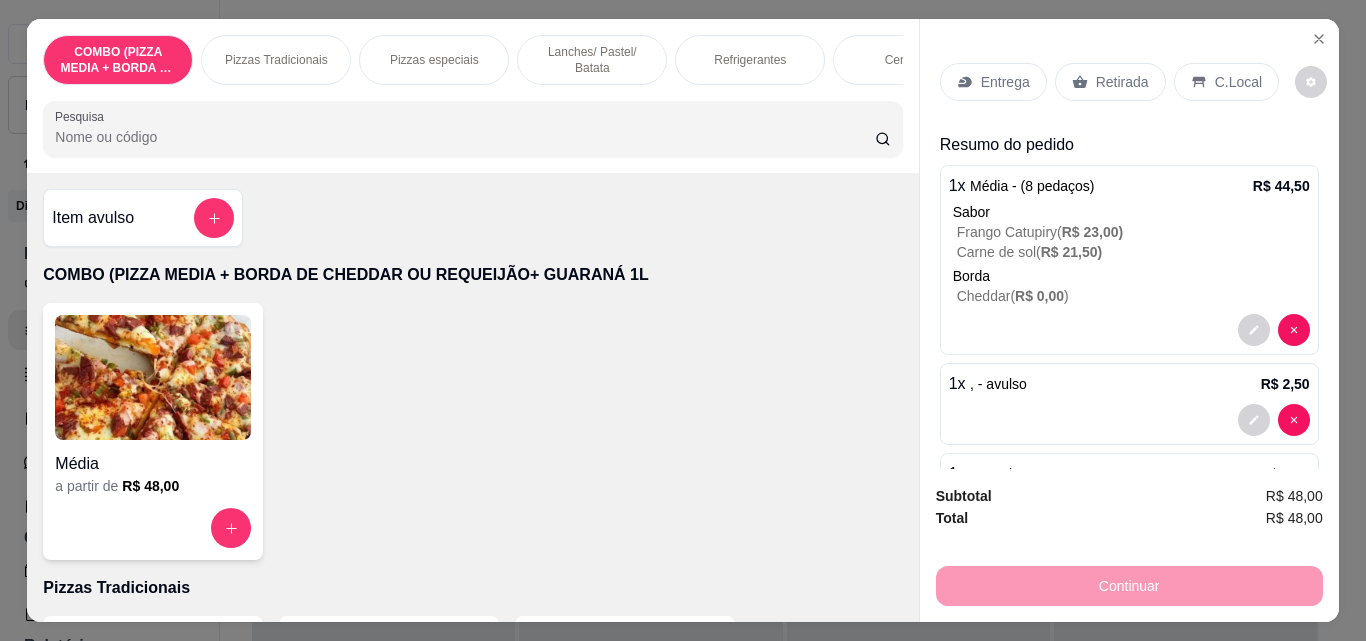 click on "Entrega" at bounding box center [1005, 82] 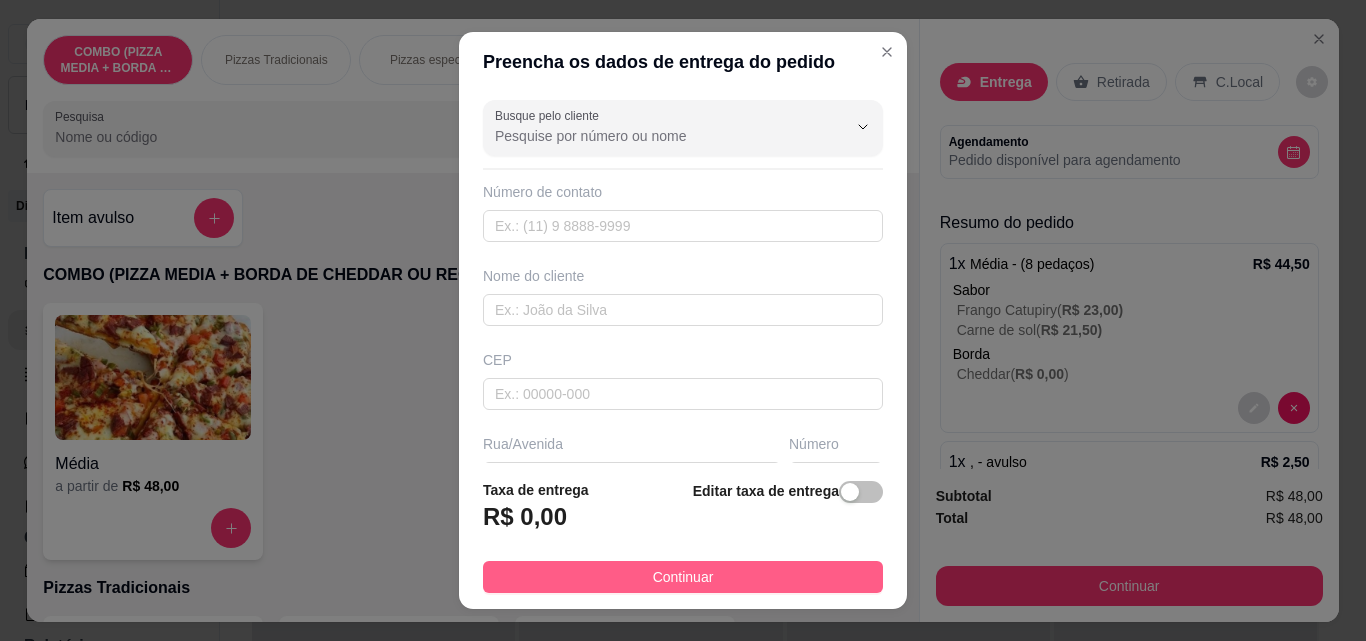 click on "Continuar" at bounding box center [683, 577] 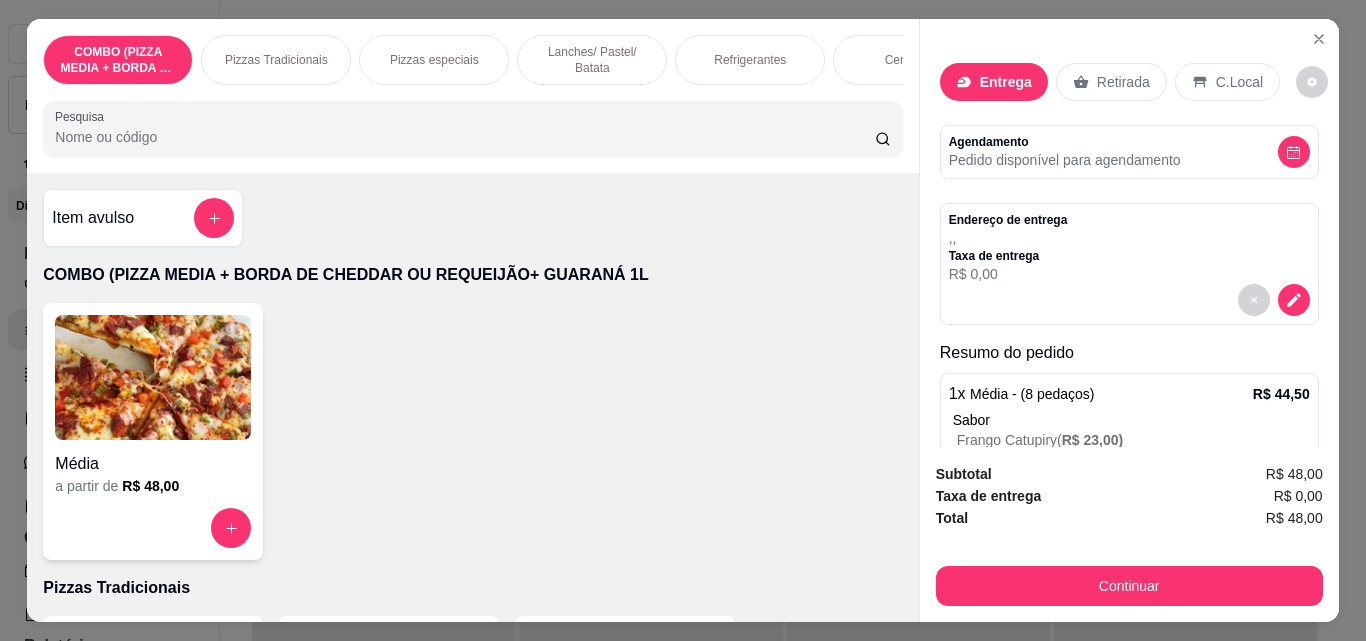 click on "Subtotal R$ 48,00 Taxa de entrega R$ 0,00 Total R$ 48,00 Continuar" at bounding box center (1129, 534) 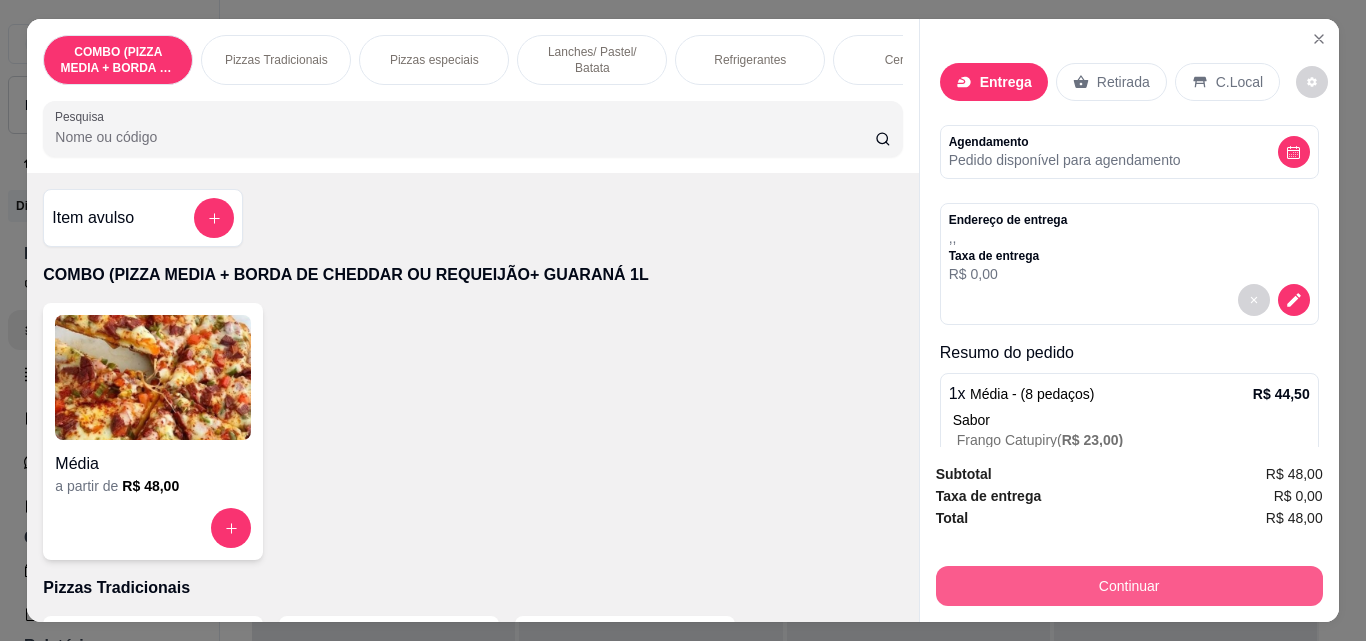 click on "Continuar" at bounding box center (1129, 586) 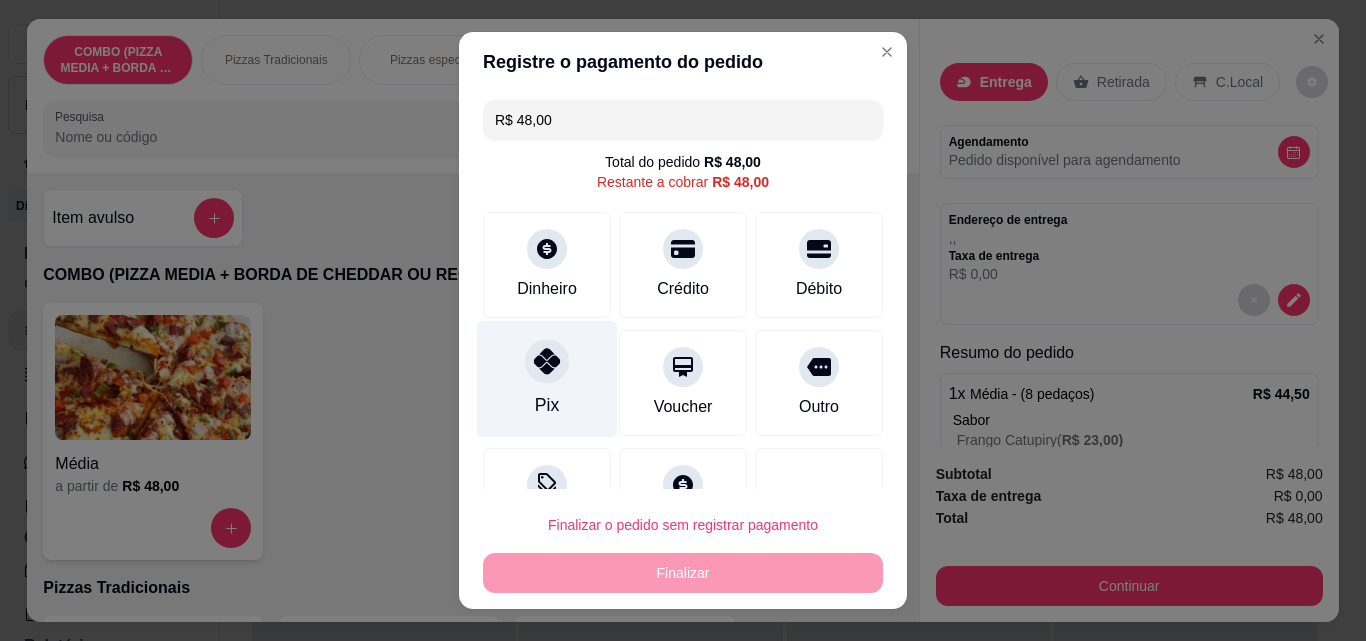 click 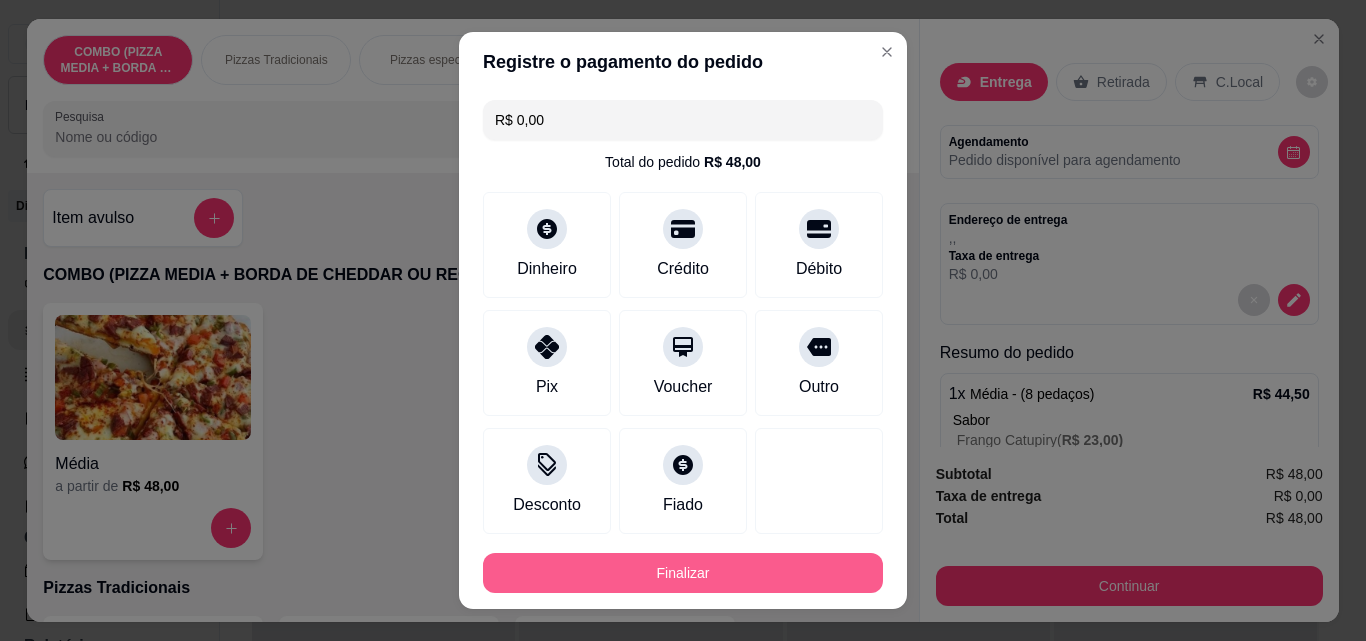 click on "Finalizar" at bounding box center (683, 573) 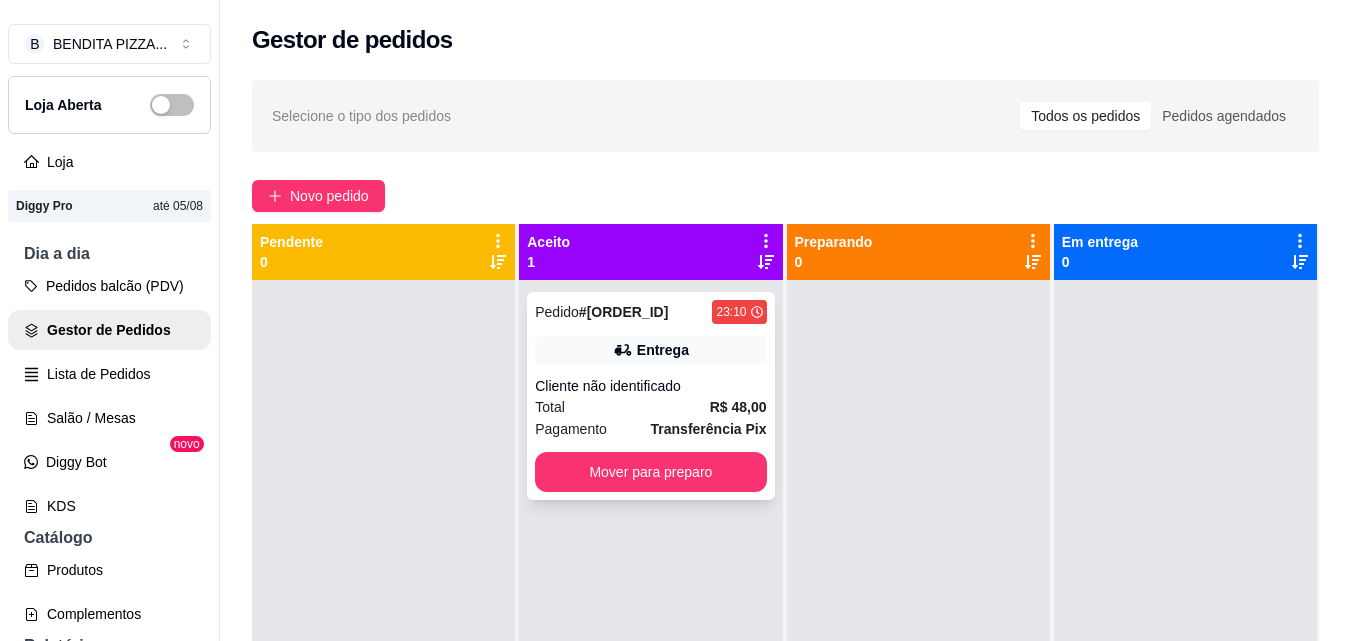 click on "Total R$ 48,00" at bounding box center (650, 407) 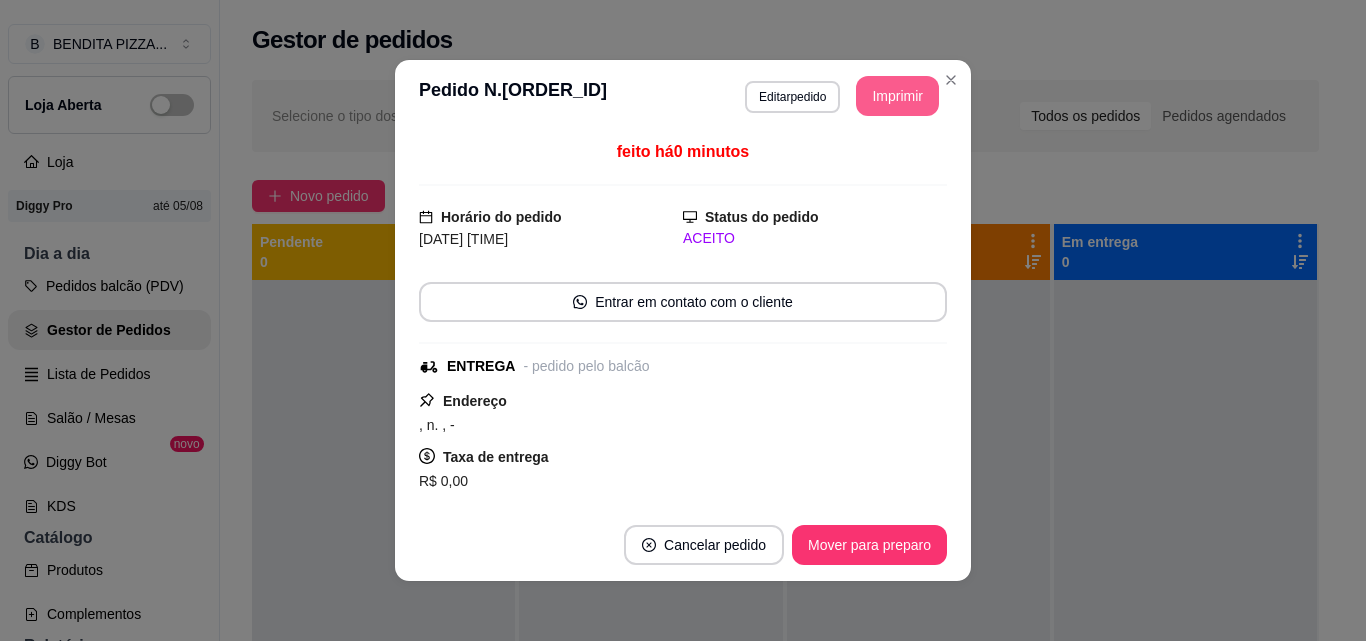 click on "Imprimir" at bounding box center [897, 96] 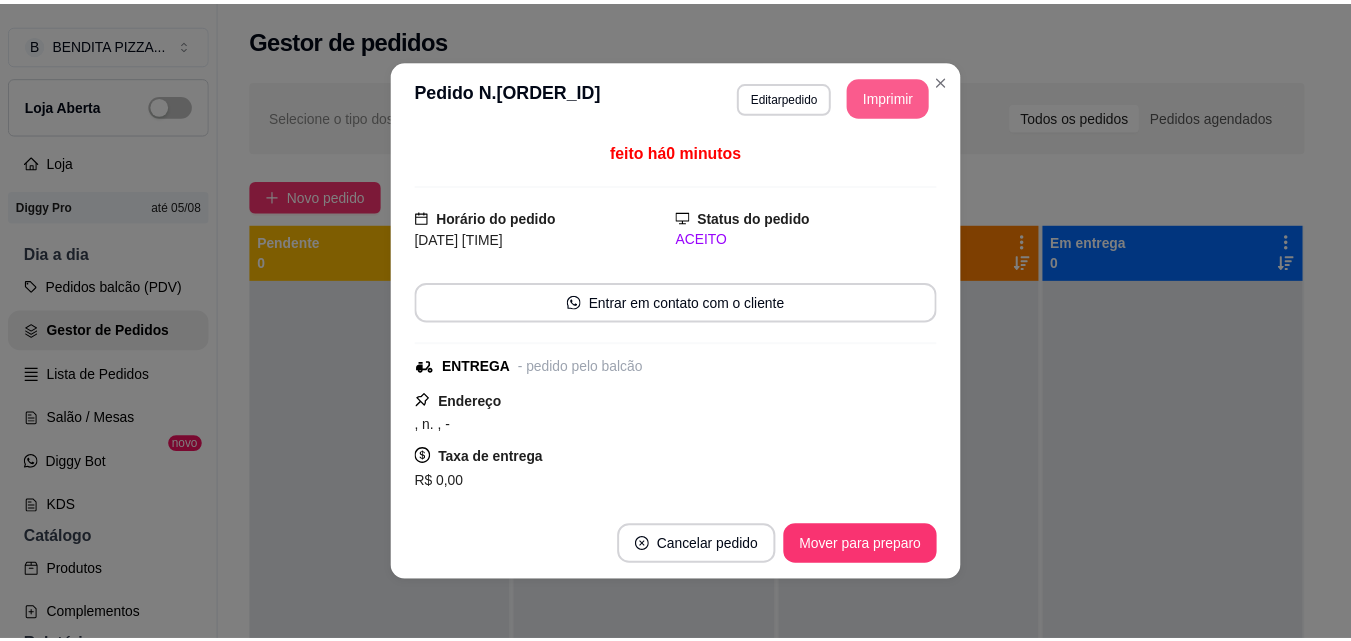 scroll, scrollTop: 0, scrollLeft: 0, axis: both 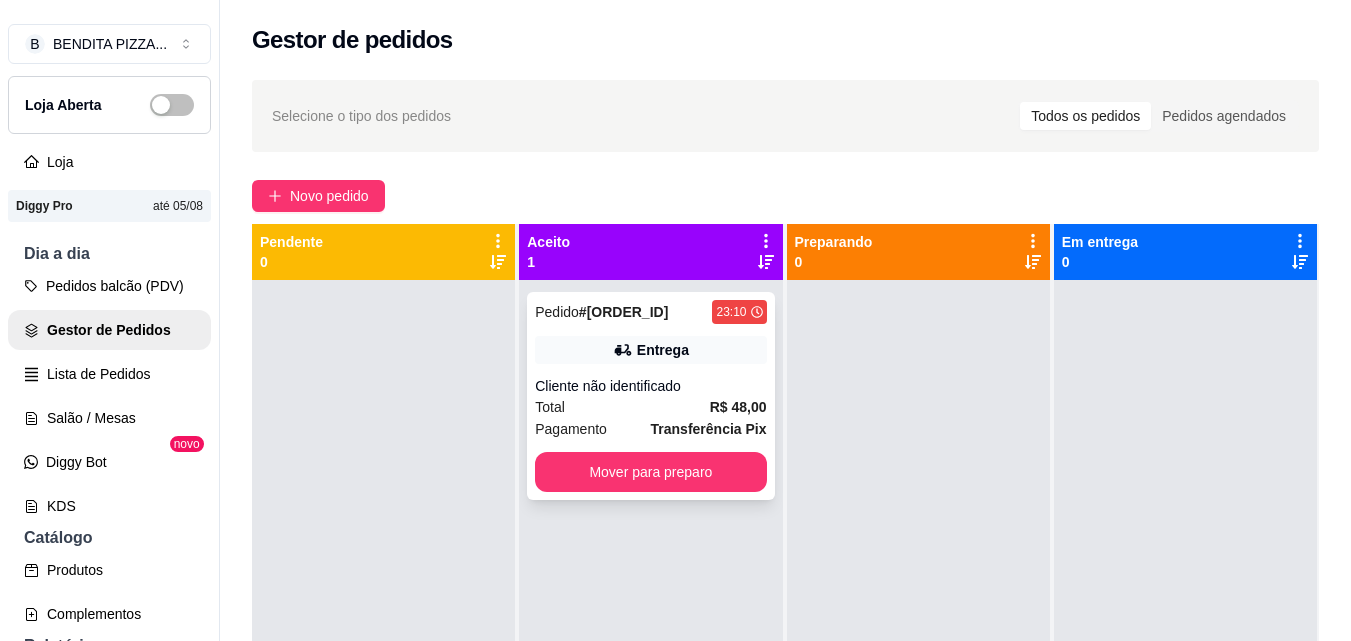 click on "Total R$ 48,00" at bounding box center [650, 407] 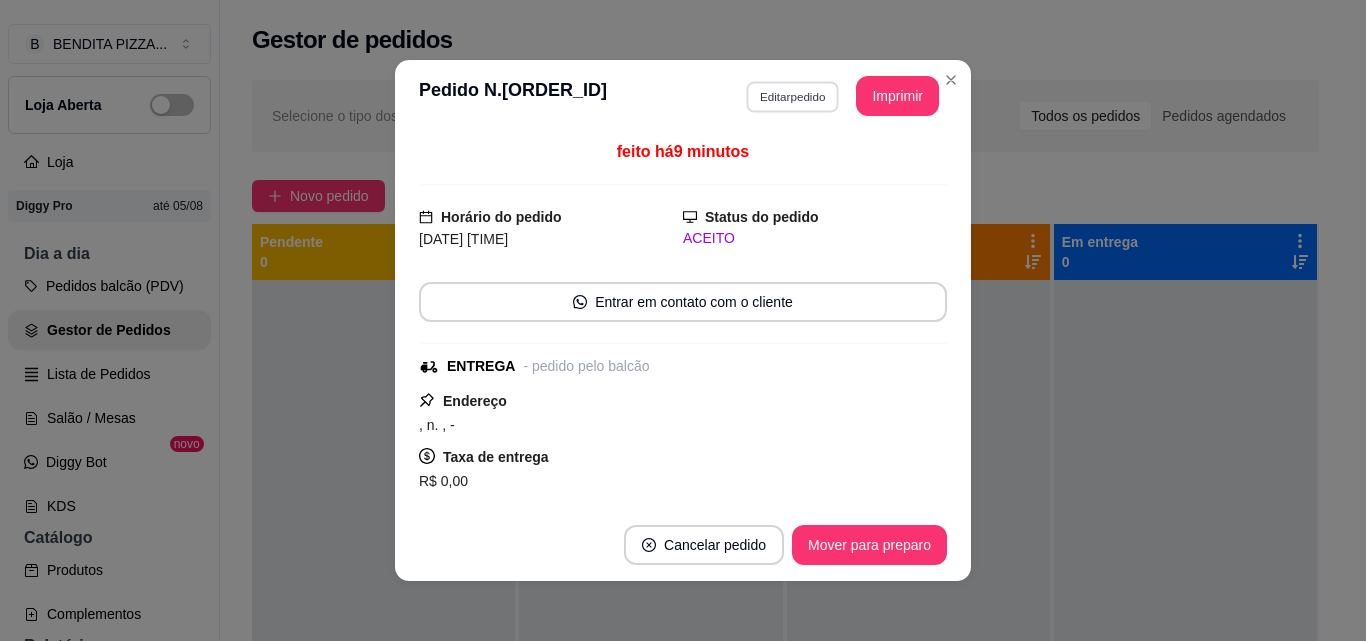 click on "Editar  pedido" at bounding box center (792, 96) 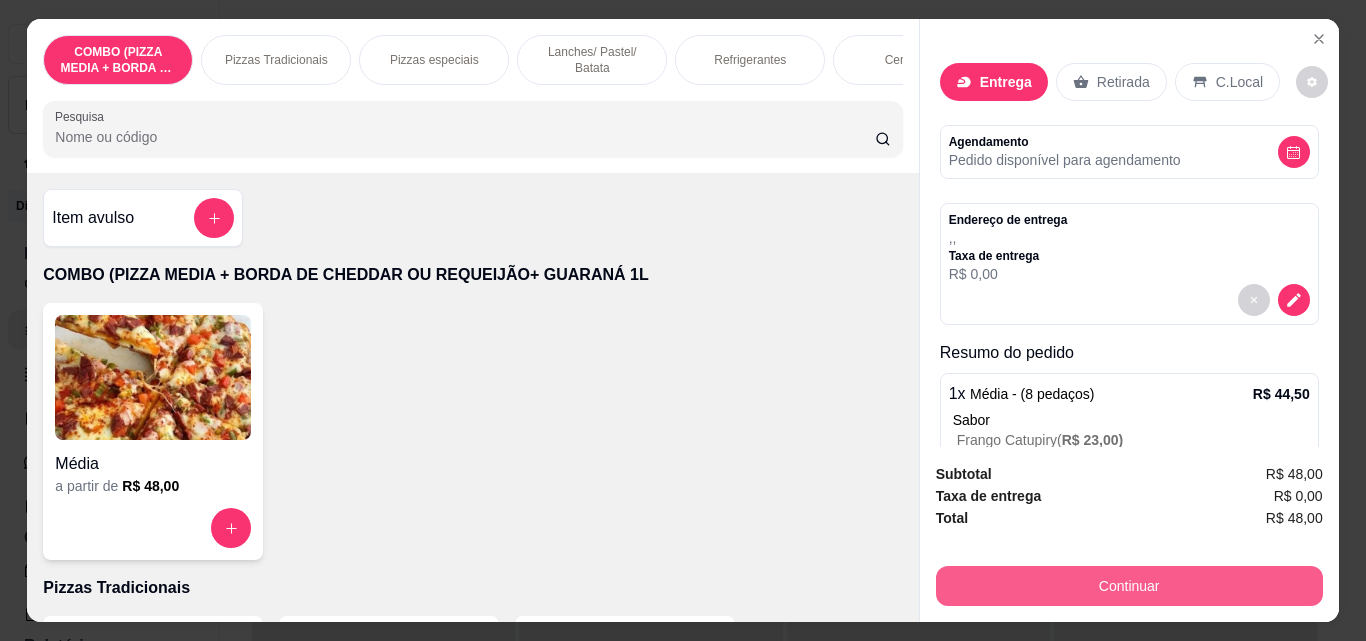 click on "Continuar" at bounding box center (1129, 586) 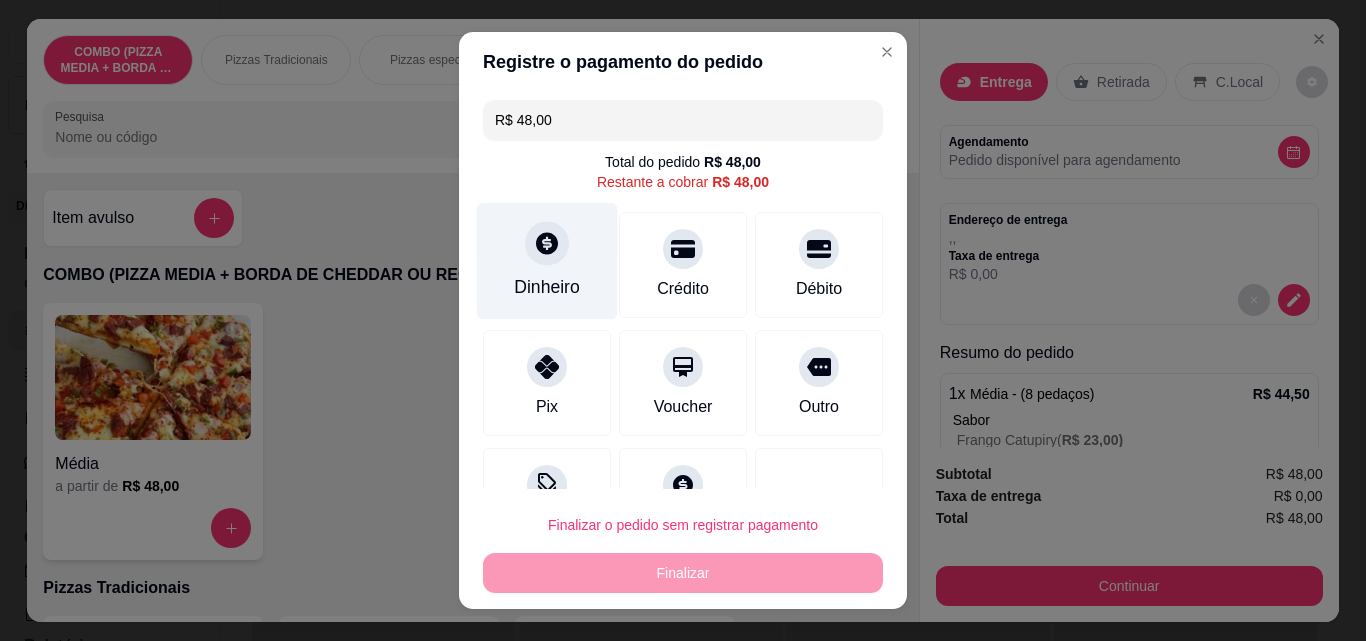 click on "Dinheiro" at bounding box center (547, 261) 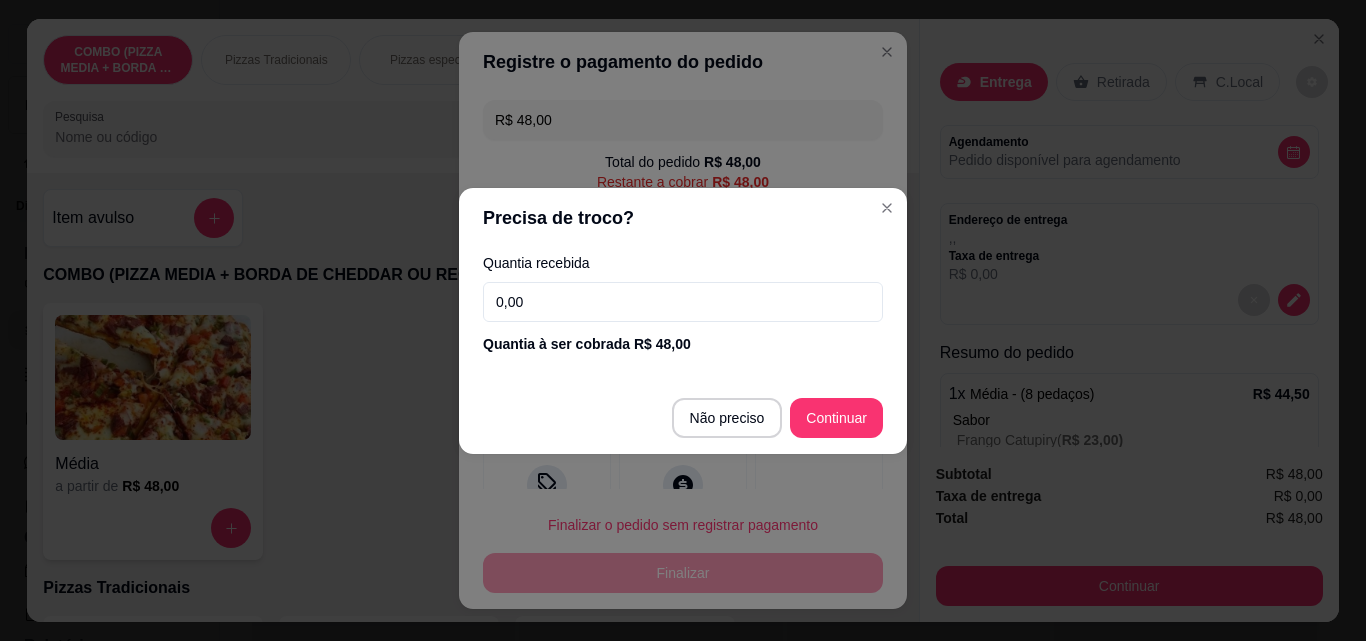 click on "0,00" at bounding box center (683, 302) 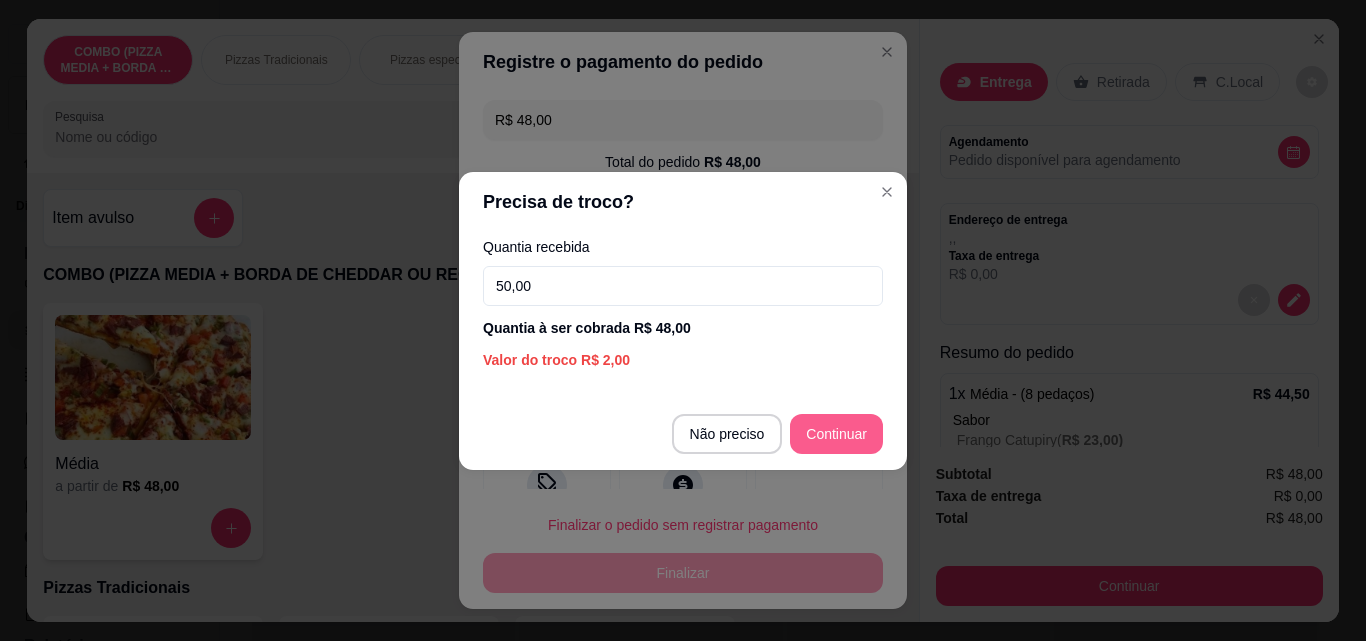 type on "50,00" 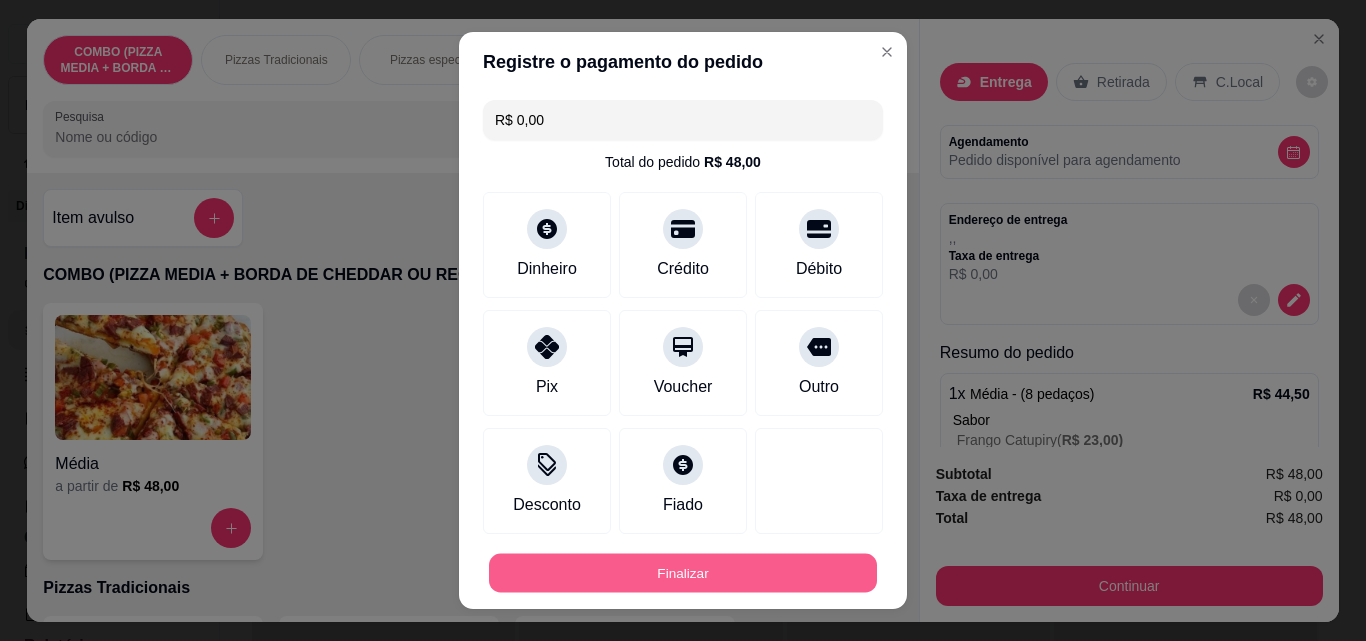 click on "Finalizar" at bounding box center (683, 573) 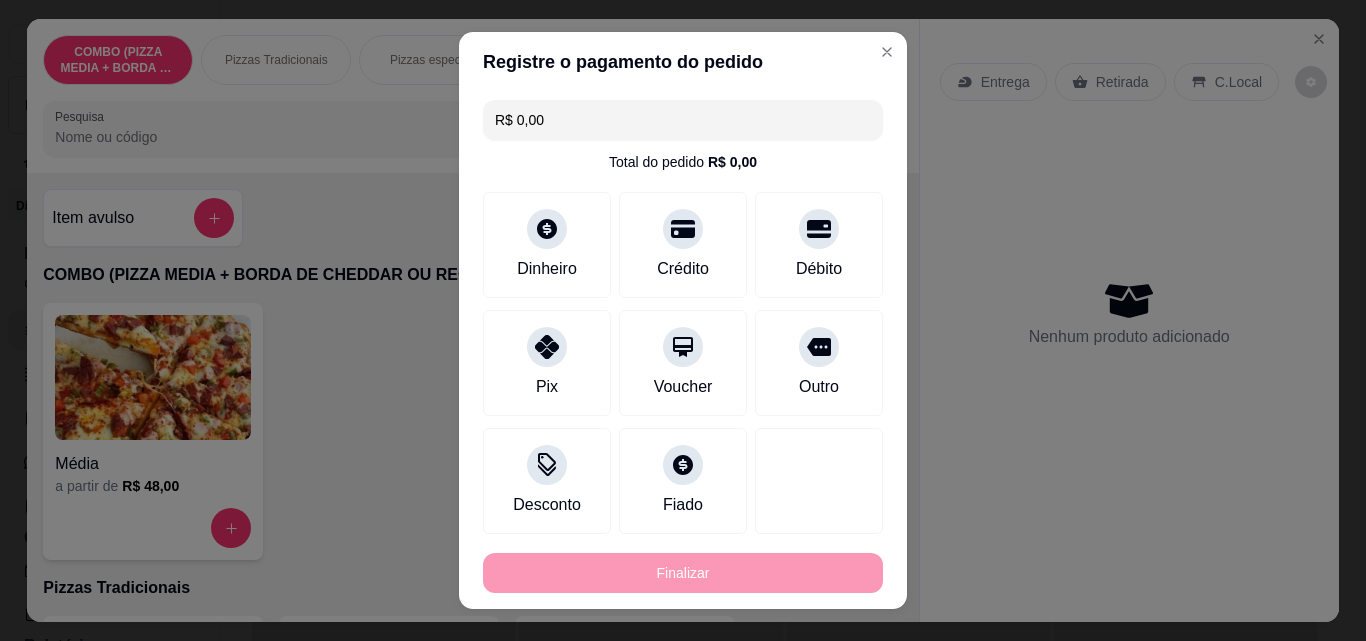 type on "-R$ 48,00" 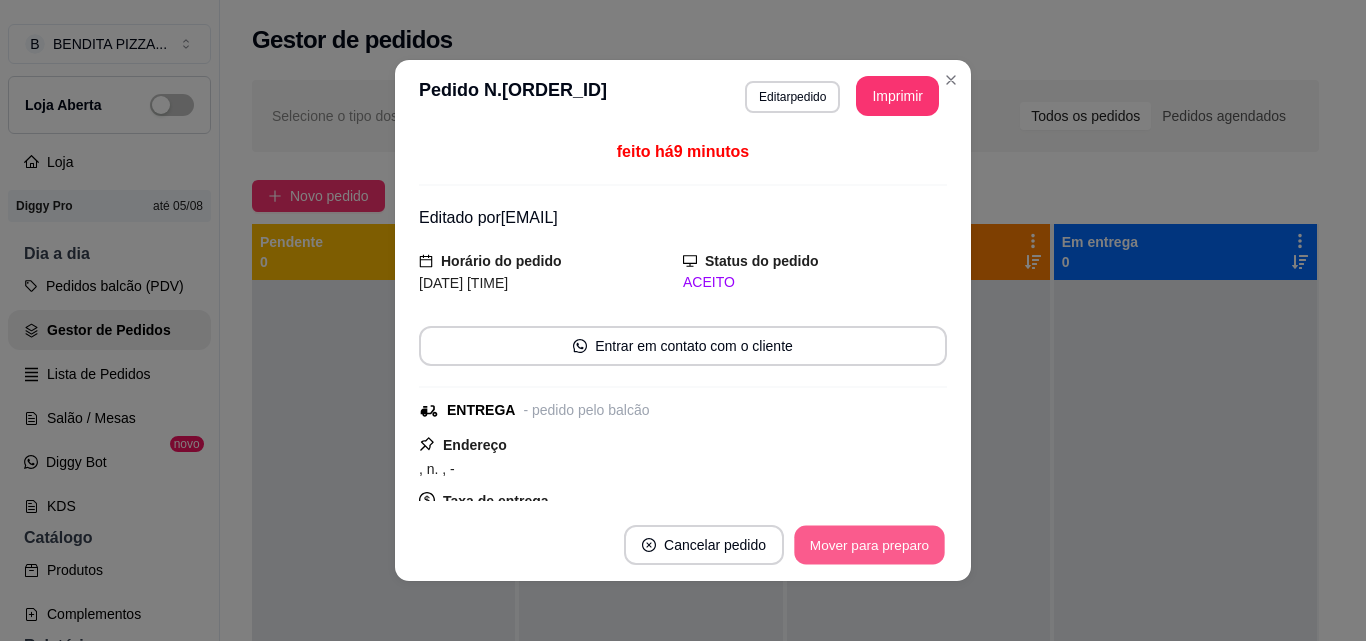 click on "Mover para preparo" at bounding box center (869, 545) 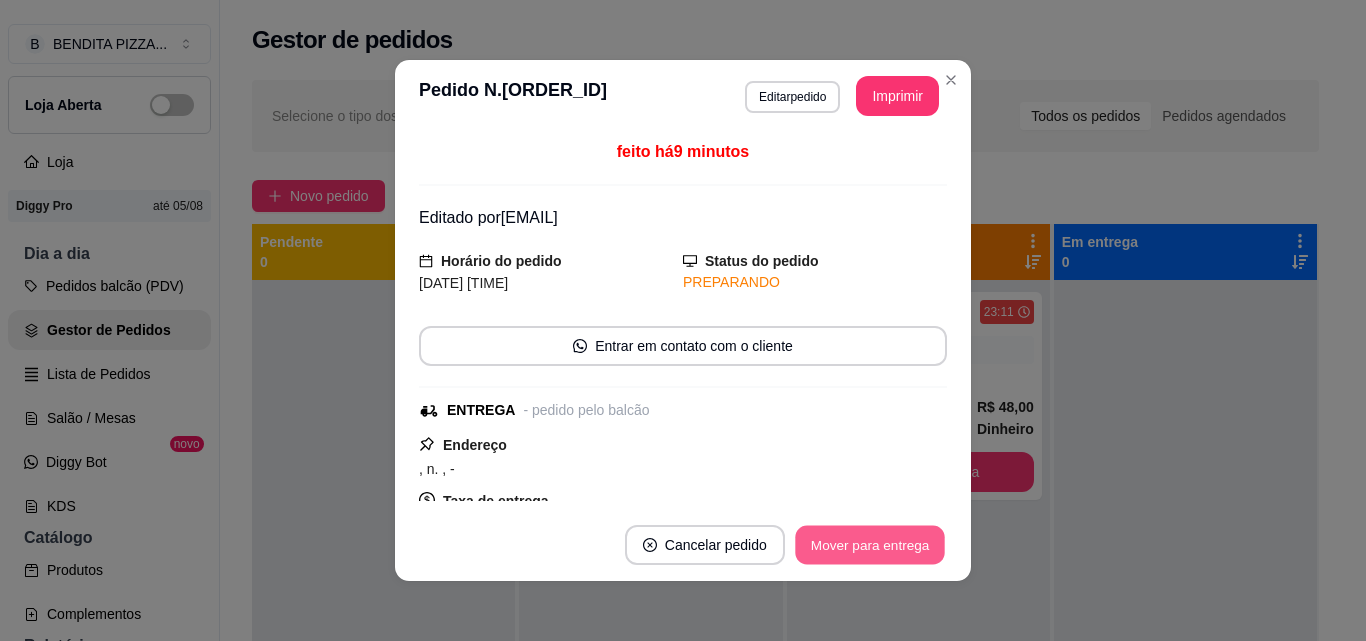 click on "Mover para entrega" at bounding box center (870, 545) 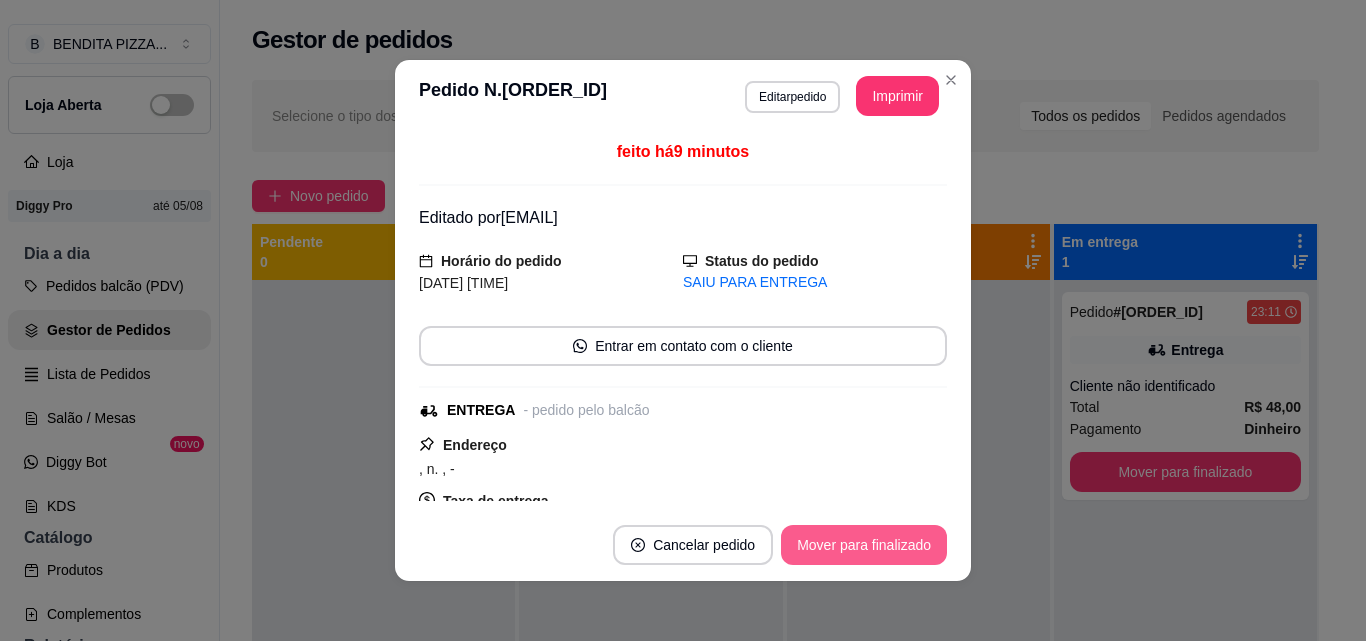 click on "Mover para finalizado" at bounding box center [864, 545] 